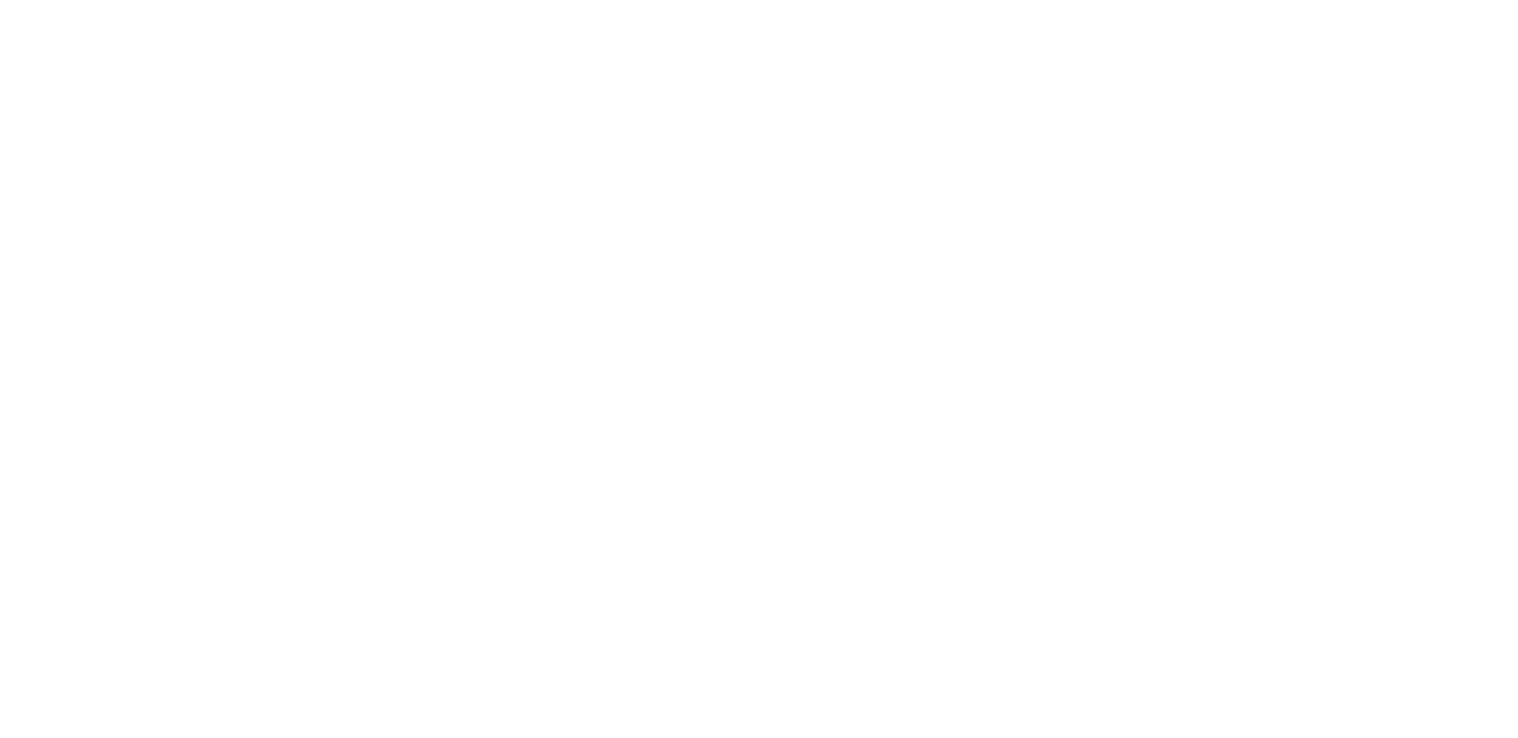 scroll, scrollTop: 0, scrollLeft: 0, axis: both 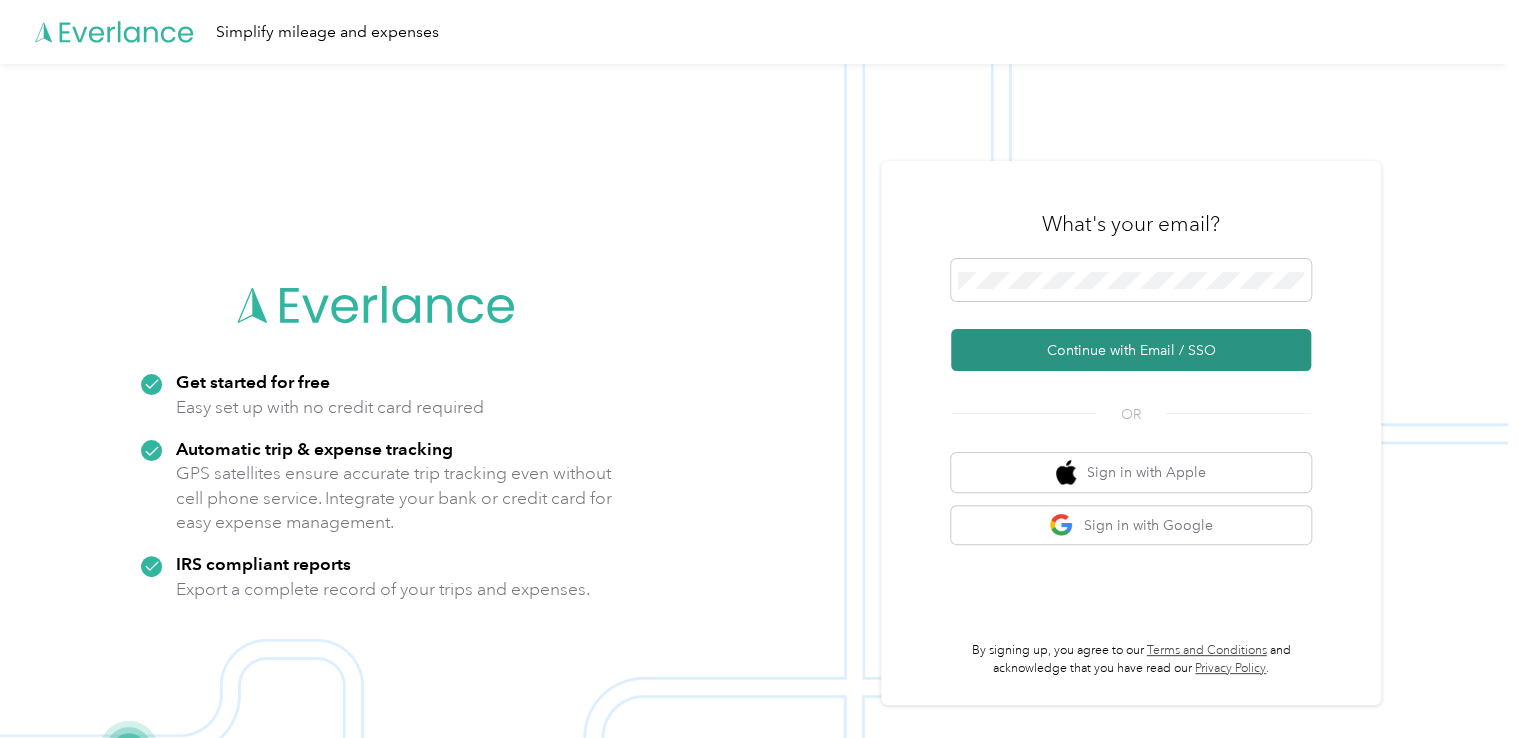 click on "Continue with Email / SSO" at bounding box center [1131, 350] 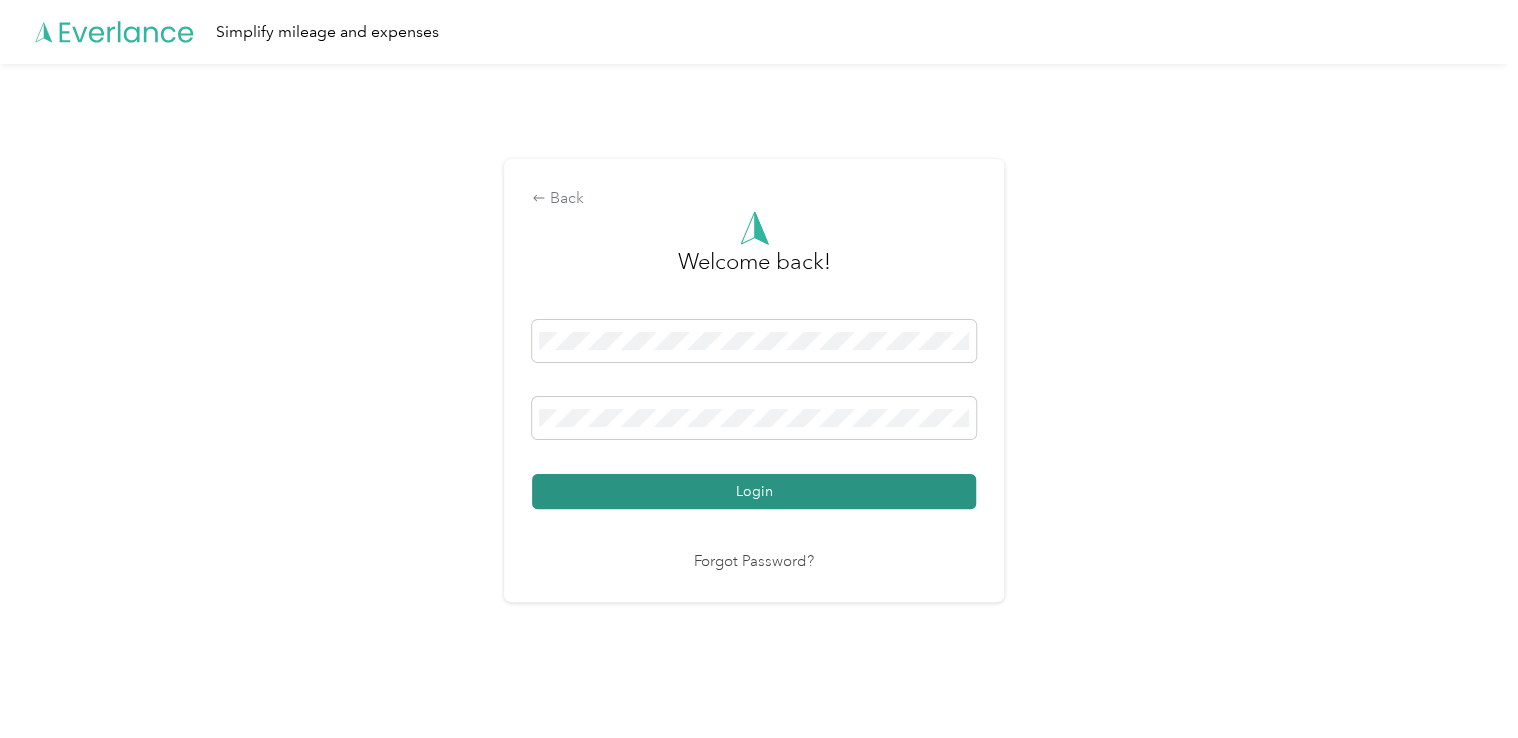 click on "Login" at bounding box center (754, 491) 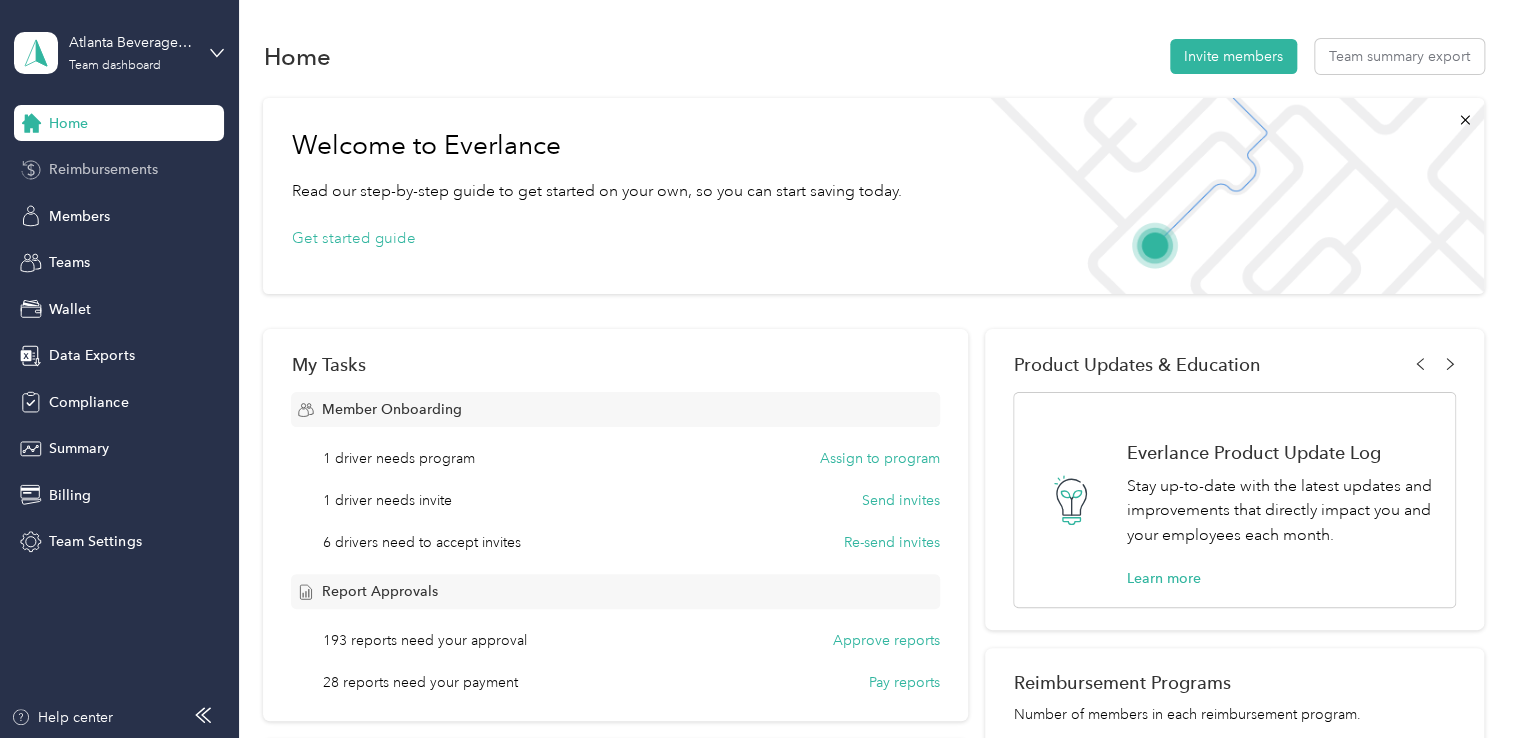 click 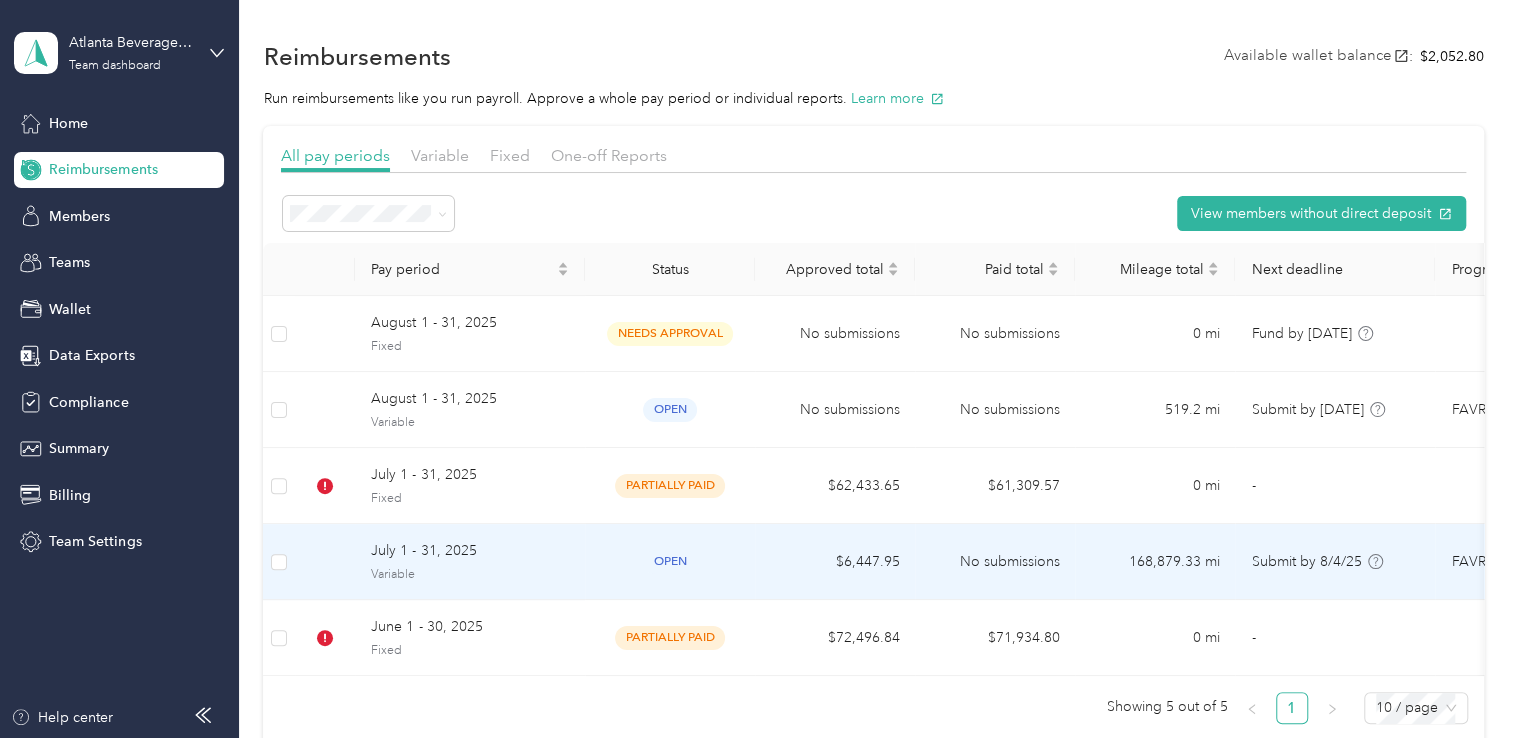click on "July 1 - 31, 2025" at bounding box center [470, 551] 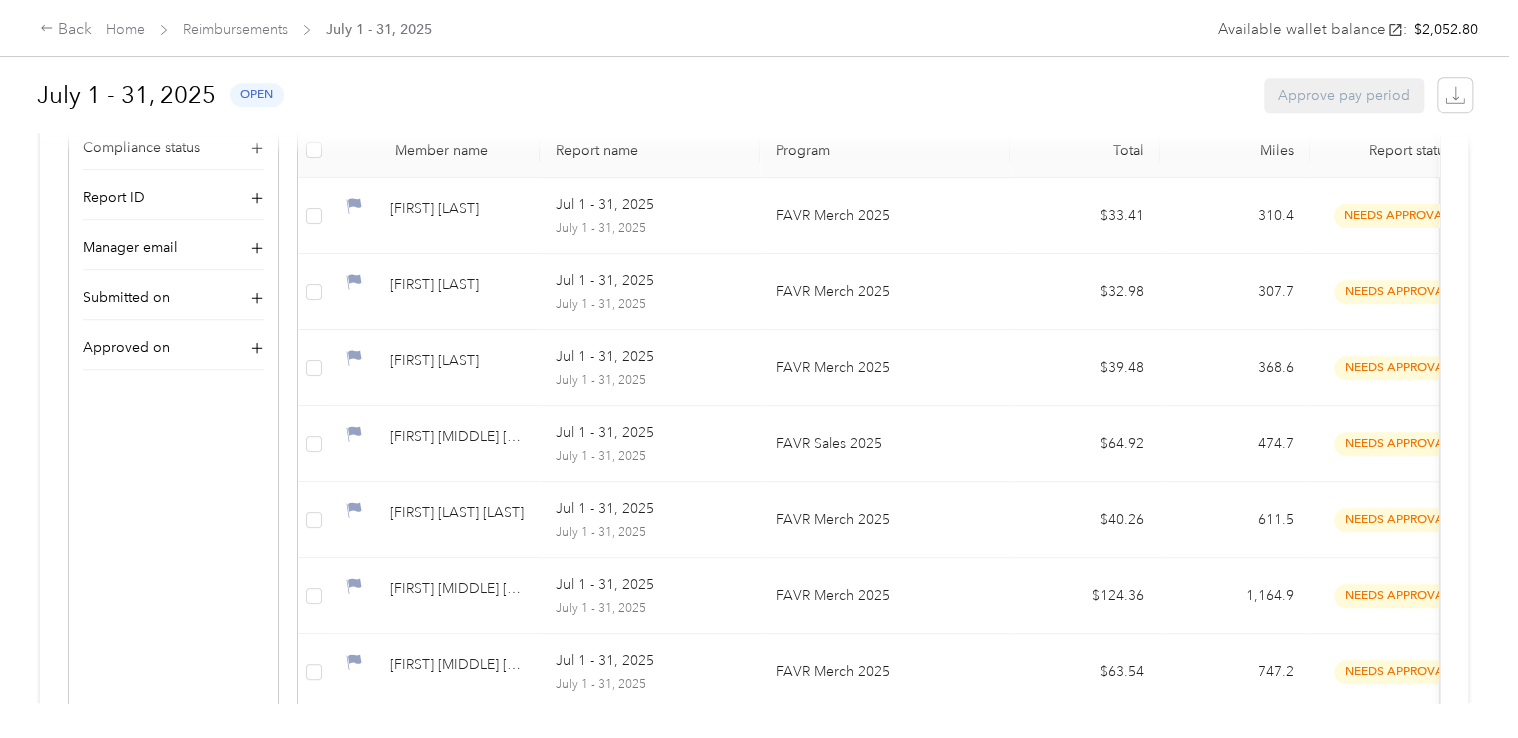 scroll, scrollTop: 0, scrollLeft: 0, axis: both 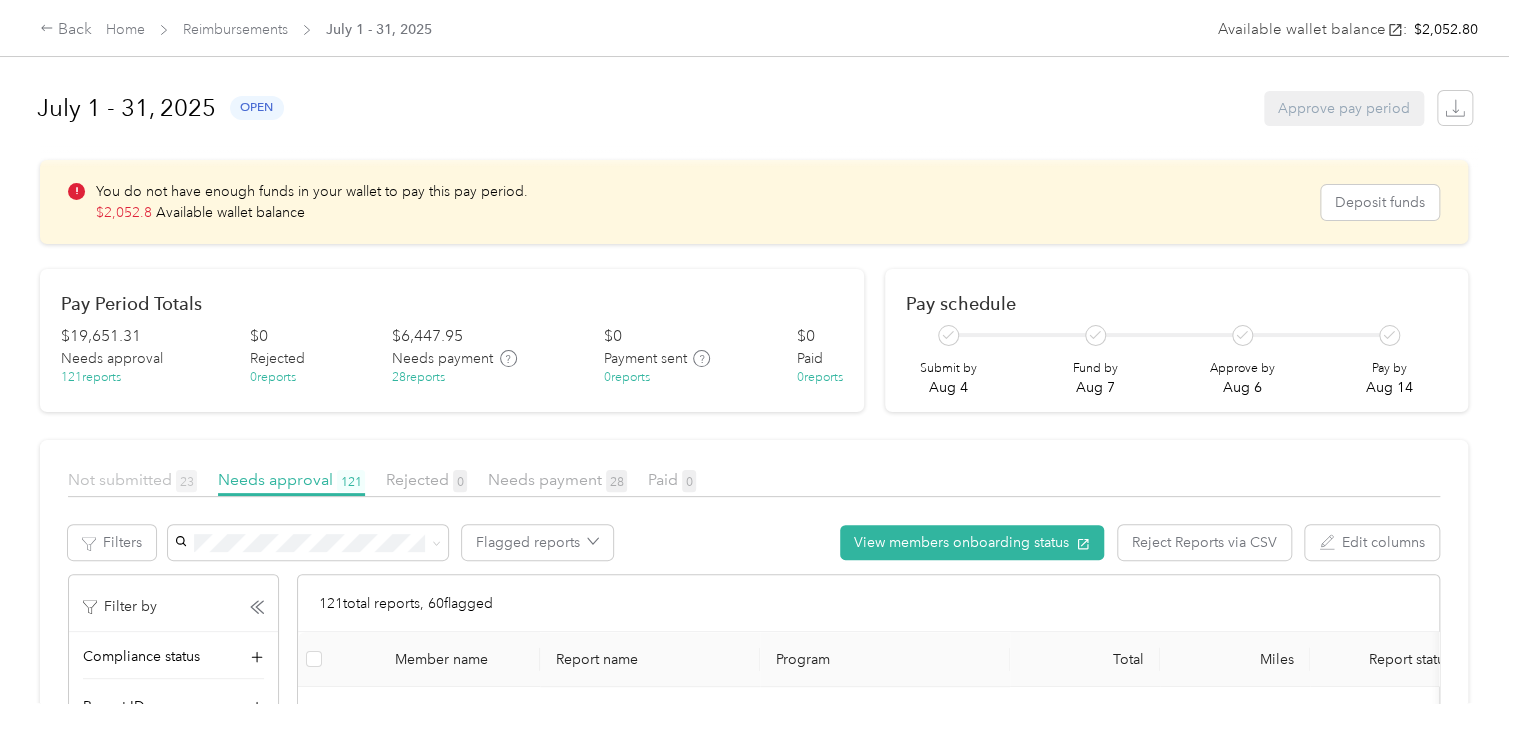 click on "Not submitted   23" at bounding box center [132, 479] 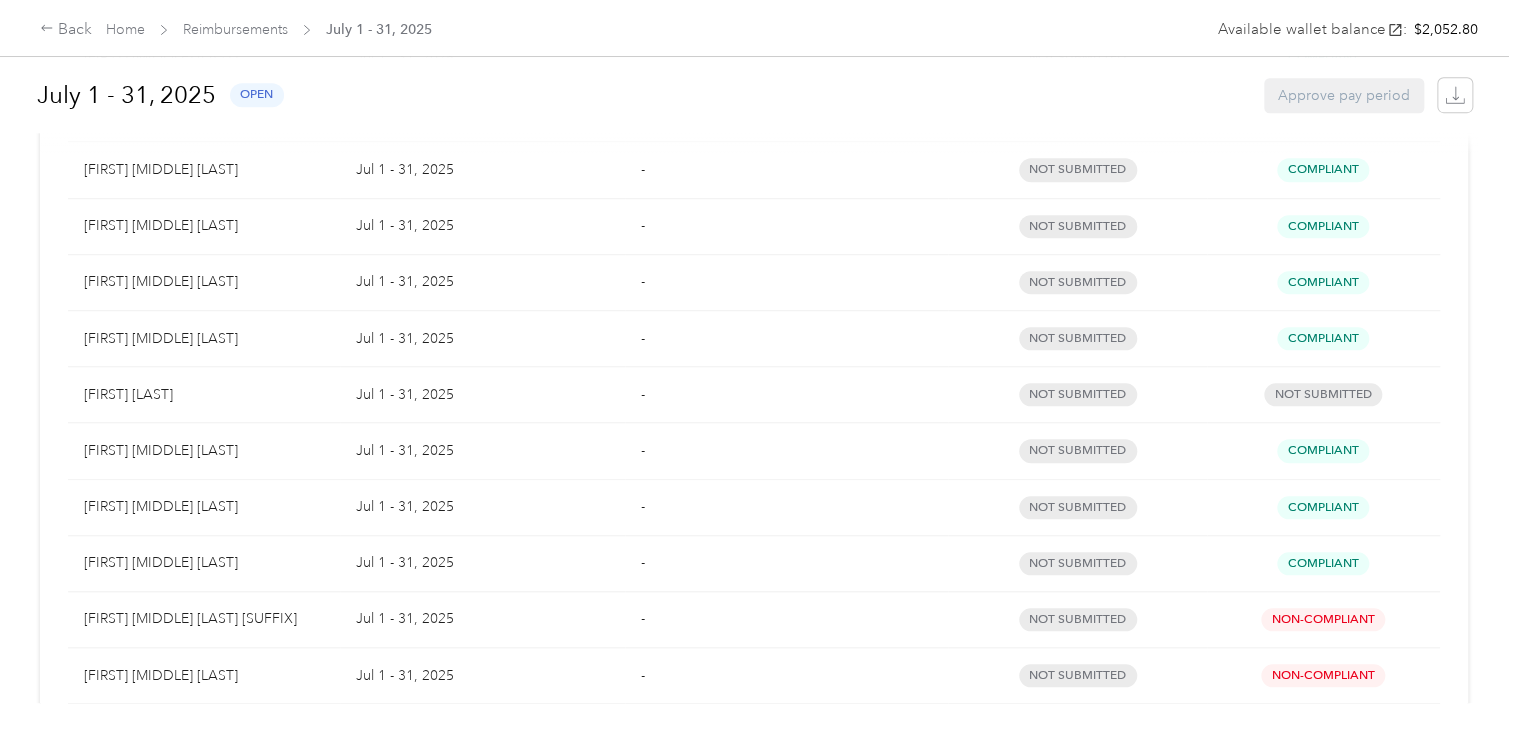 scroll, scrollTop: 700, scrollLeft: 0, axis: vertical 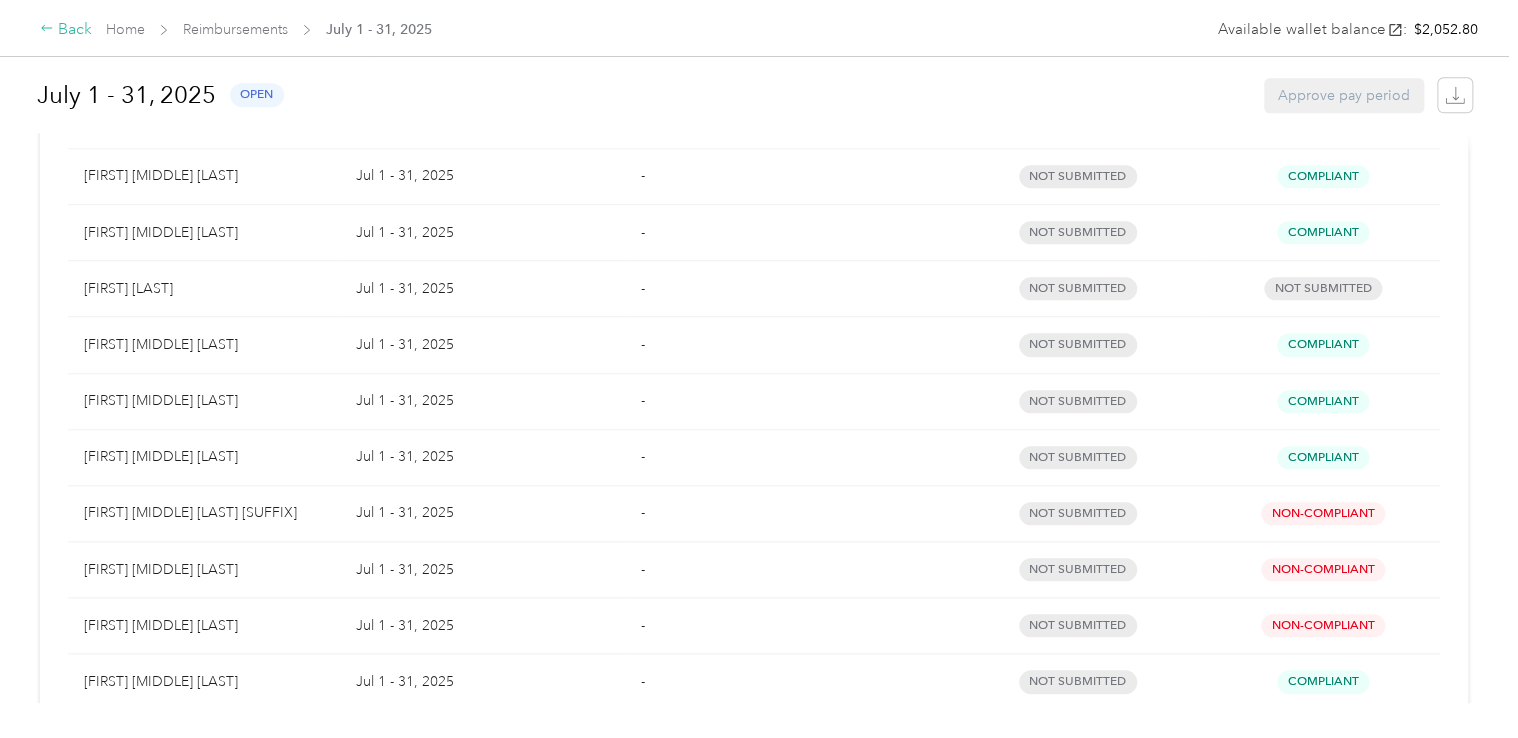 click on "Back" at bounding box center [66, 30] 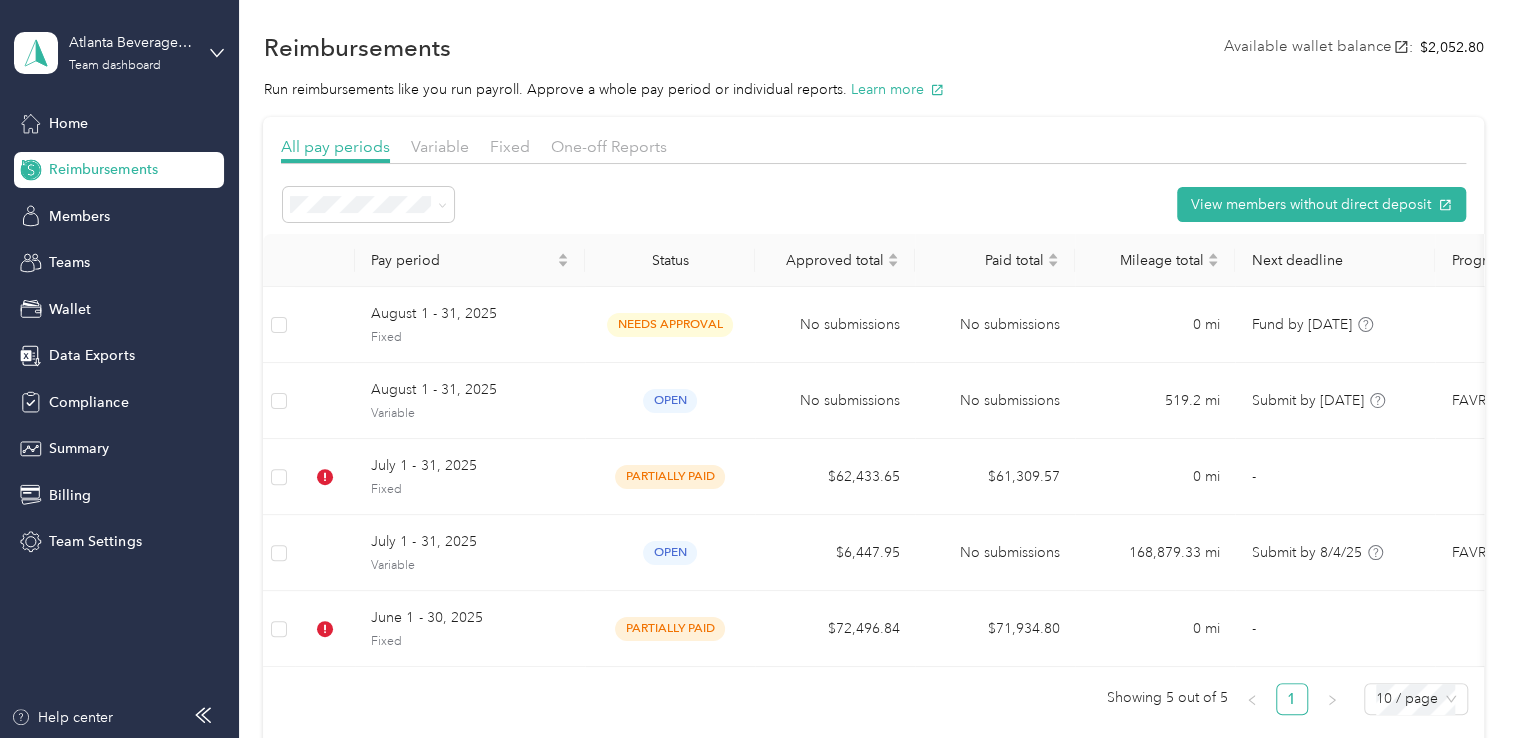 scroll, scrollTop: 0, scrollLeft: 0, axis: both 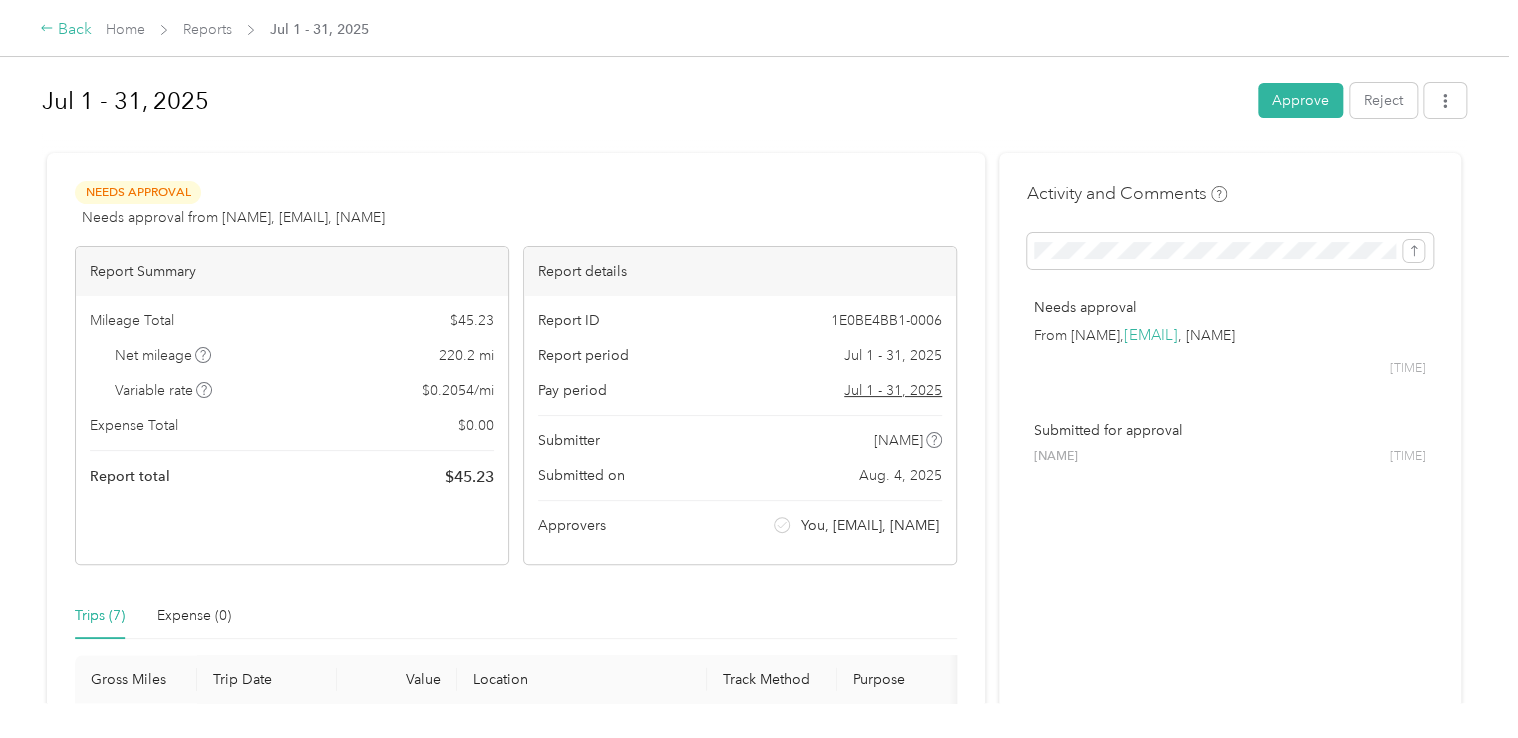 click on "Back" at bounding box center [66, 30] 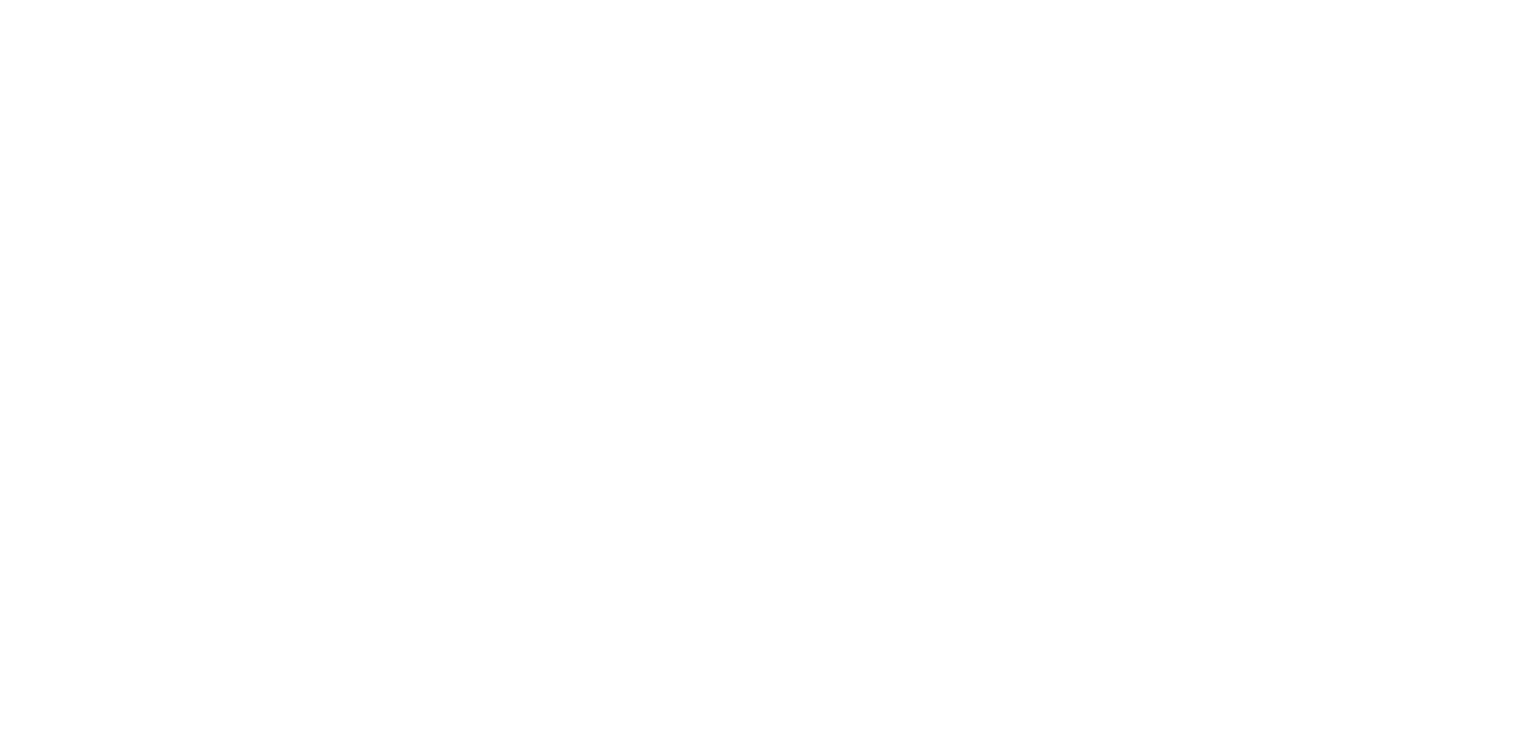 scroll, scrollTop: 0, scrollLeft: 0, axis: both 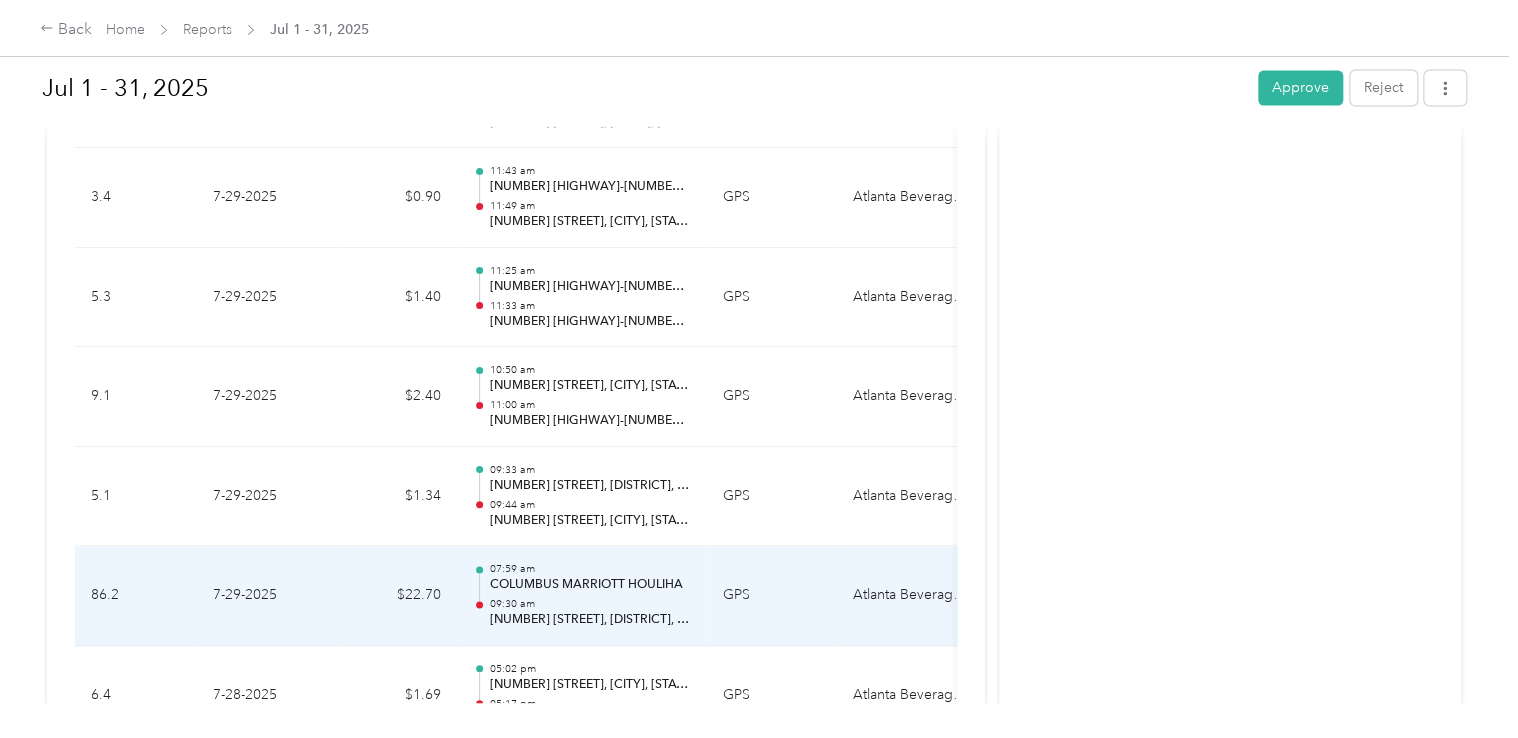 click on "7-29-2025" at bounding box center [267, 596] 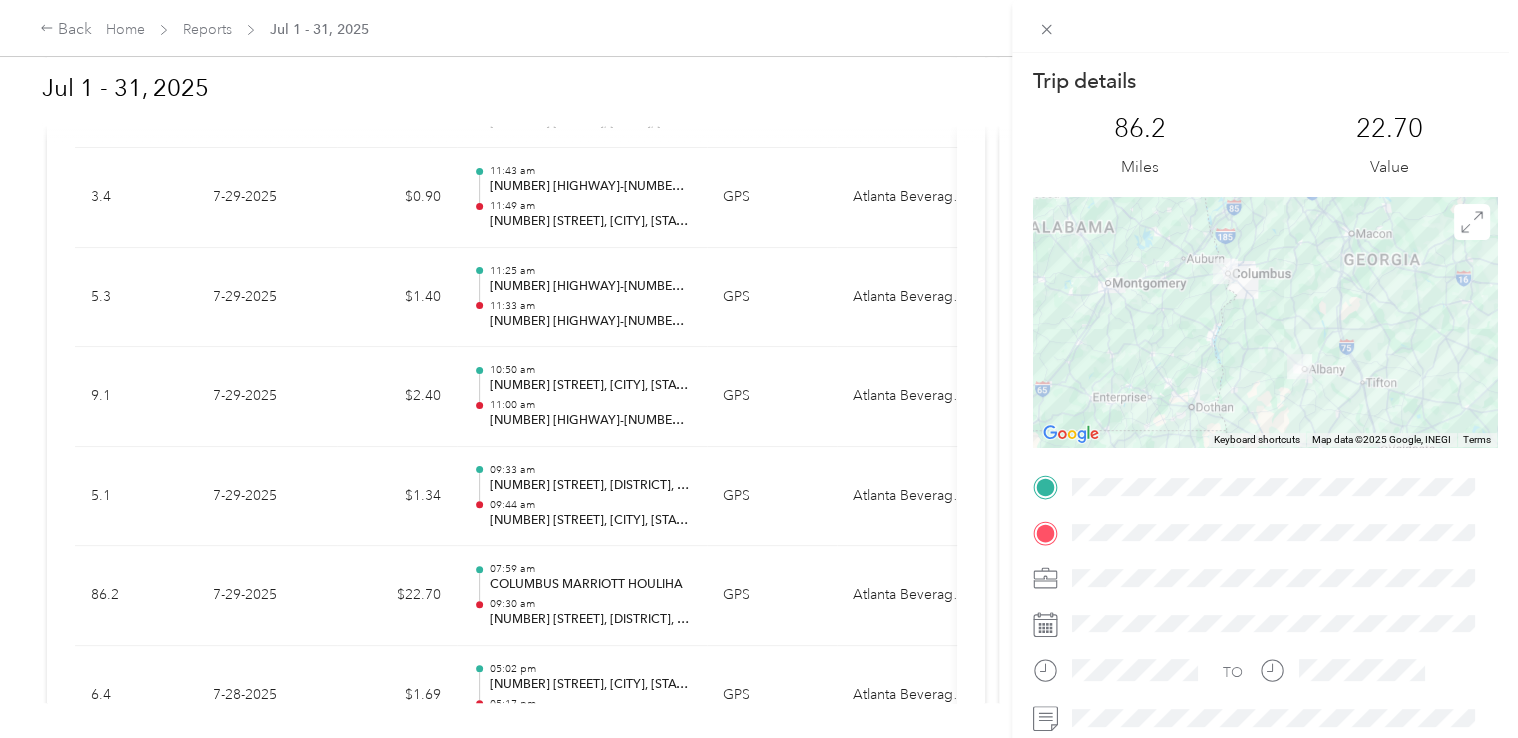 click on "Trip details This trip cannot be edited because it is either under review, approved, or paid. Contact your Team Manager to edit it. 86.2 Miles 22.70 Value  To navigate the map with touch gestures double-tap and hold your finger on the map, then drag the map. ← Move left → Move right ↑ Move up ↓ Move down + Zoom in - Zoom out Home Jump left by 75% End Jump right by 75% Page Up Jump up by 75% Page Down Jump down by 75% Keyboard shortcuts Map Data Map data ©2025 Google, INEGI Map data ©2025 Google, INEGI 50 km  Click to toggle between metric and imperial units Terms Report a map error TO" at bounding box center [759, 369] 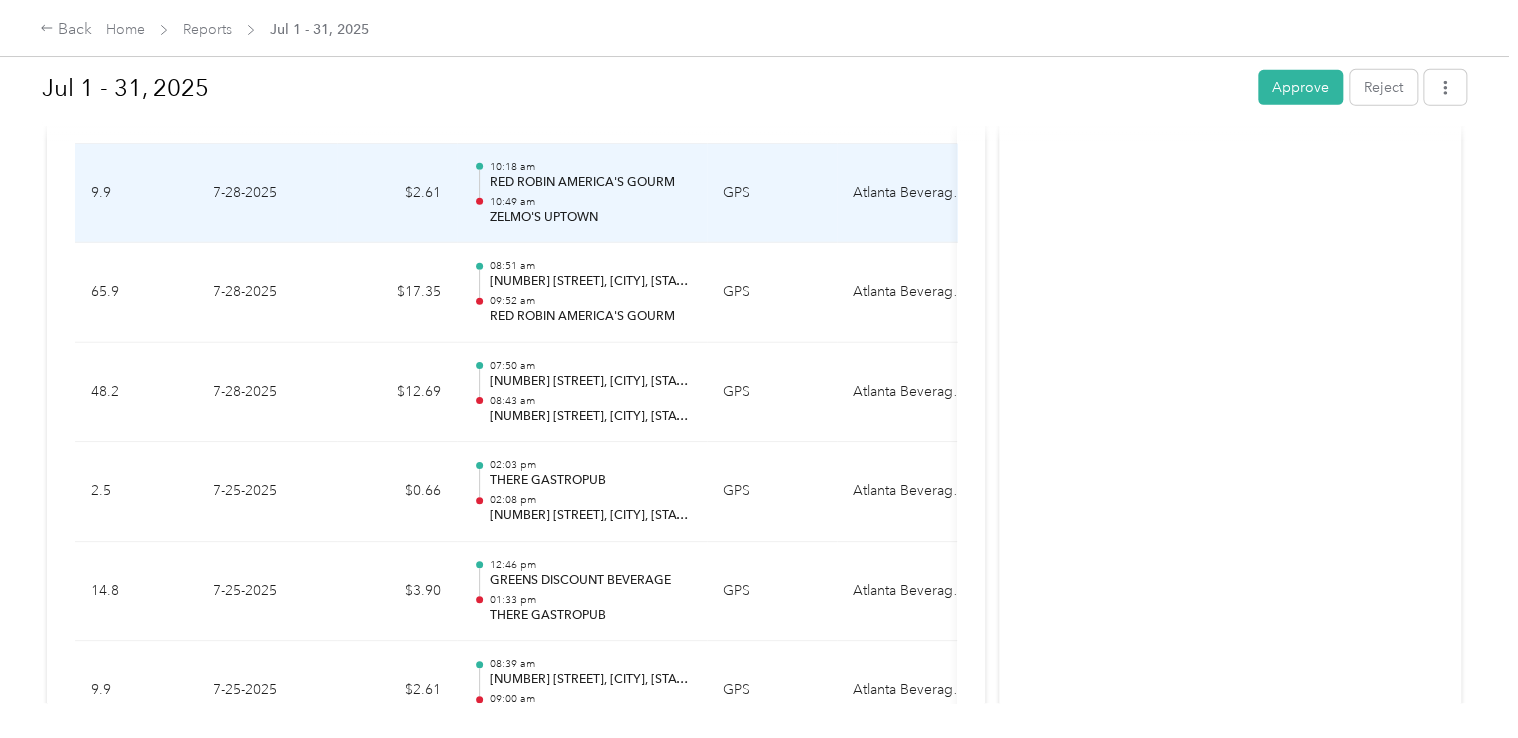 scroll, scrollTop: 3200, scrollLeft: 0, axis: vertical 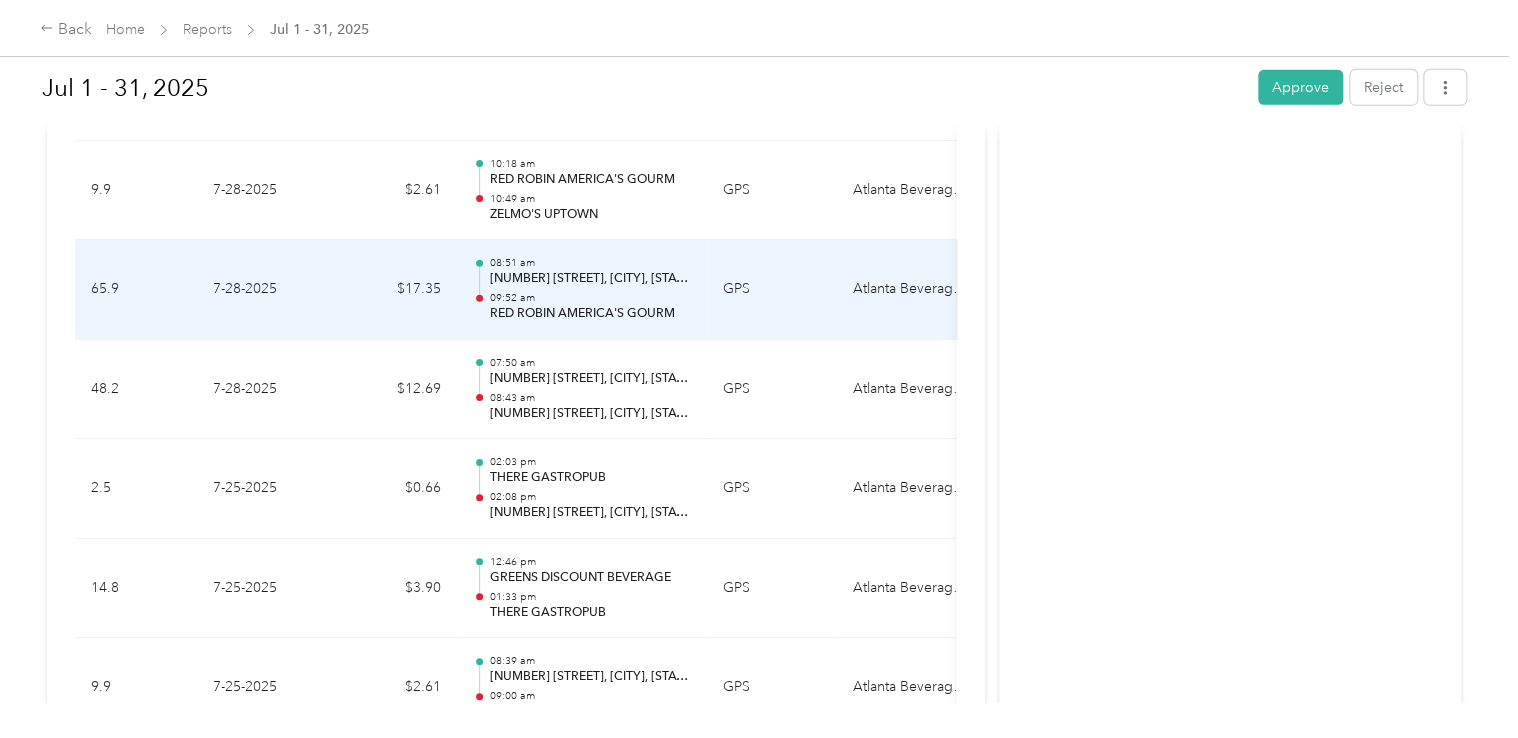 click on "7-28-2025" at bounding box center [267, 290] 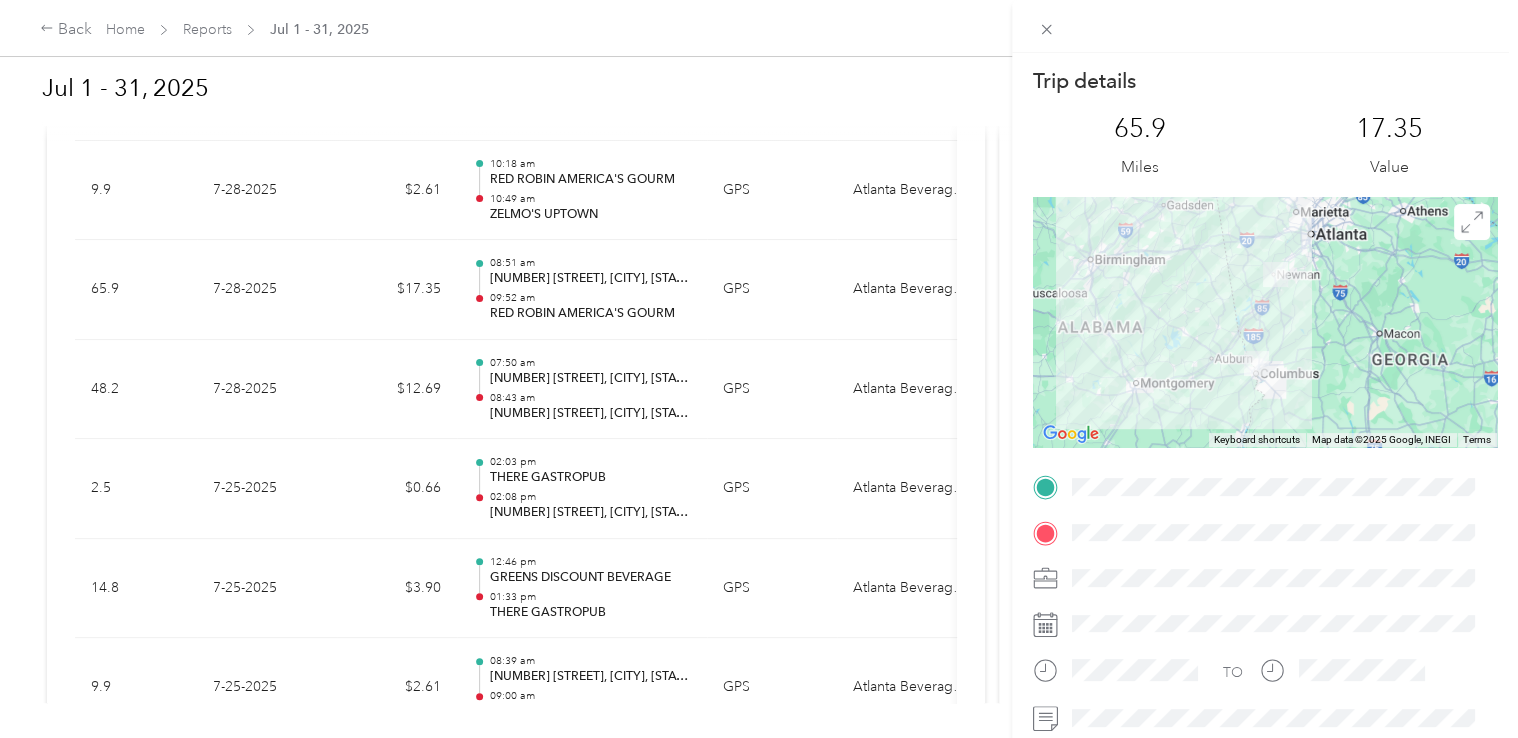 click on "Trip details This trip cannot be edited because it is either under review, approved, or paid. Contact your Team Manager to edit it. 65.9 Miles 17.35 Value  To navigate the map with touch gestures double-tap and hold your finger on the map, then drag the map. ← Move left → Move right ↑ Move up ↓ Move down + Zoom in - Zoom out Home Jump left by 75% End Jump right by 75% Page Up Jump up by 75% Page Down Jump down by 75% Keyboard shortcuts Map Data Map data ©2025 Google, INEGI Map data ©2025 Google, INEGI 50 km  Click to toggle between metric and imperial units Terms Report a map error TO" at bounding box center (759, 369) 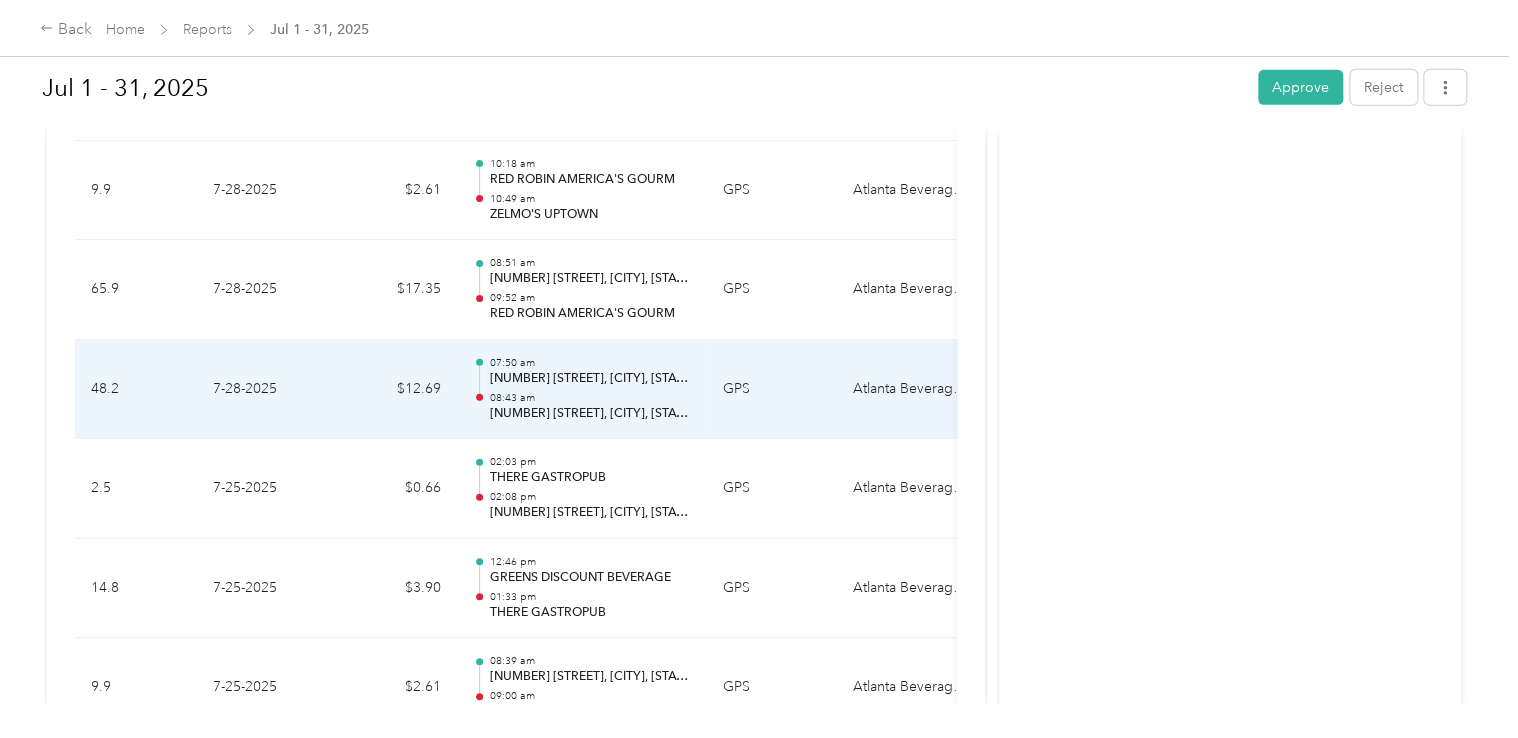 click on "7-28-2025" at bounding box center [267, 390] 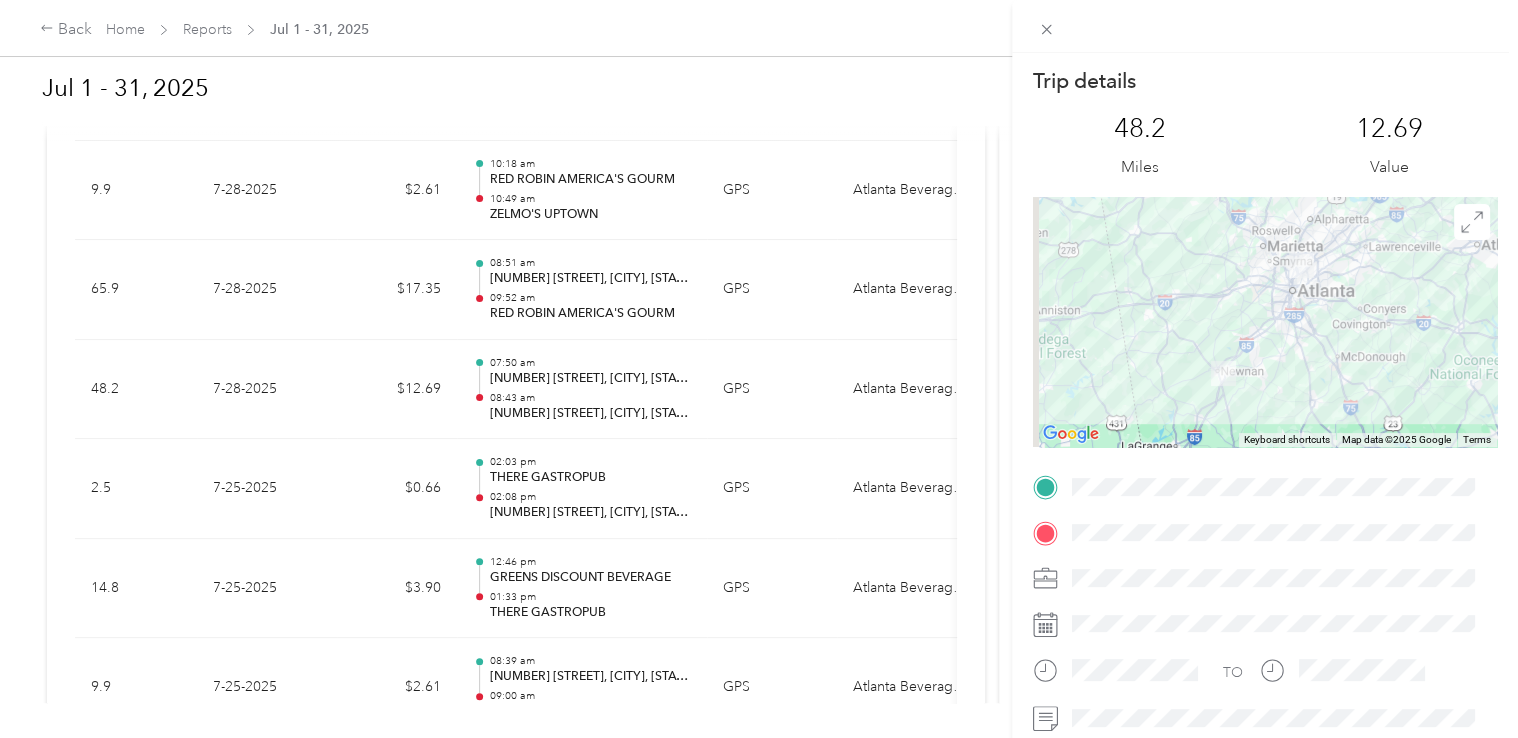 click on "Trip details This trip cannot be edited because it is either under review, approved, or paid. Contact your Team Manager to edit it. 48.2 Miles 12.69 Value  To navigate the map with touch gestures double-tap and hold your finger on the map, then drag the map. ← Move left → Move right ↑ Move up ↓ Move down + Zoom in - Zoom out Home Jump left by 75% End Jump right by 75% Page Up Jump up by 75% Page Down Jump down by 75% Keyboard shortcuts Map Data Map data ©2025 Google Map data ©2025 Google 20 km  Click to toggle between metric and imperial units Terms Report a map error TO" at bounding box center (759, 369) 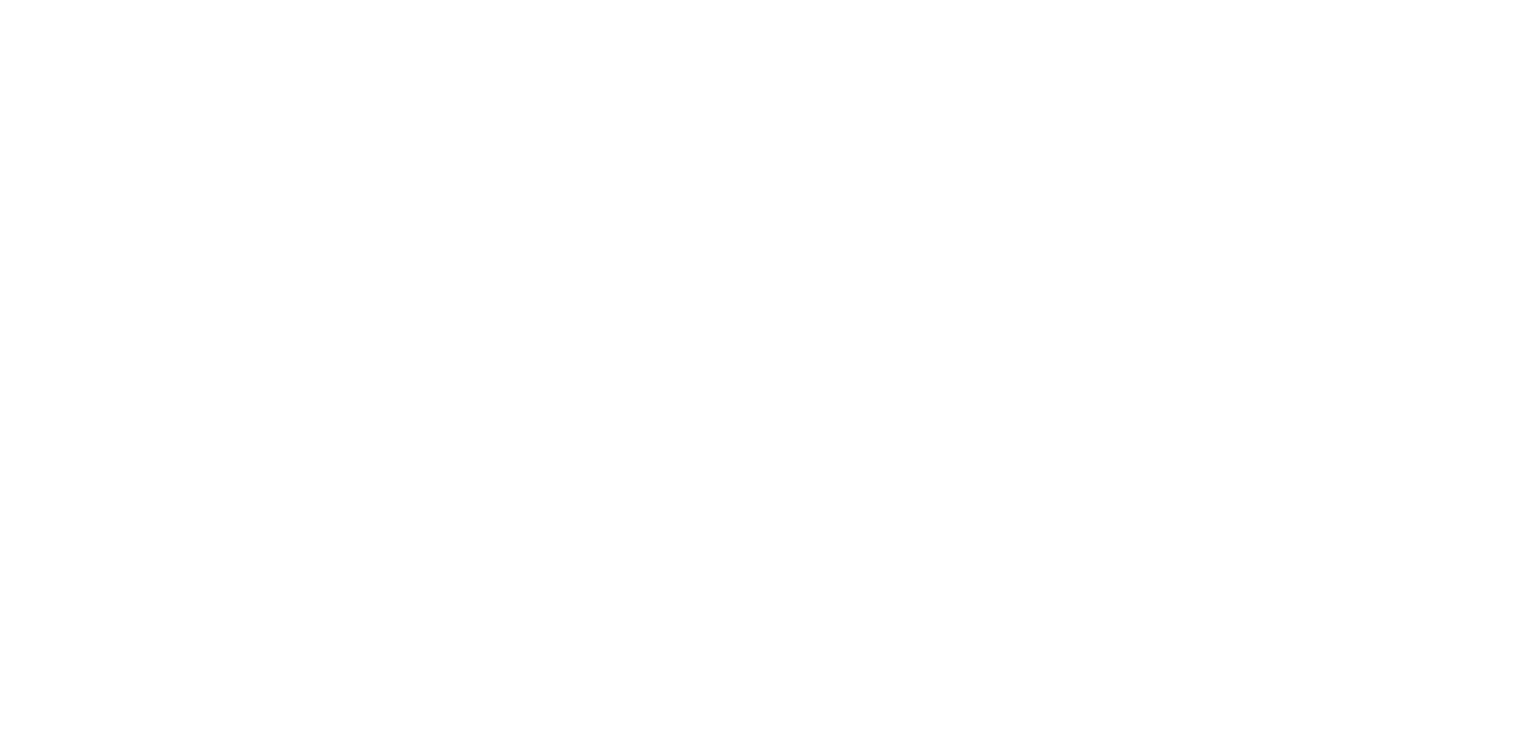 scroll, scrollTop: 0, scrollLeft: 0, axis: both 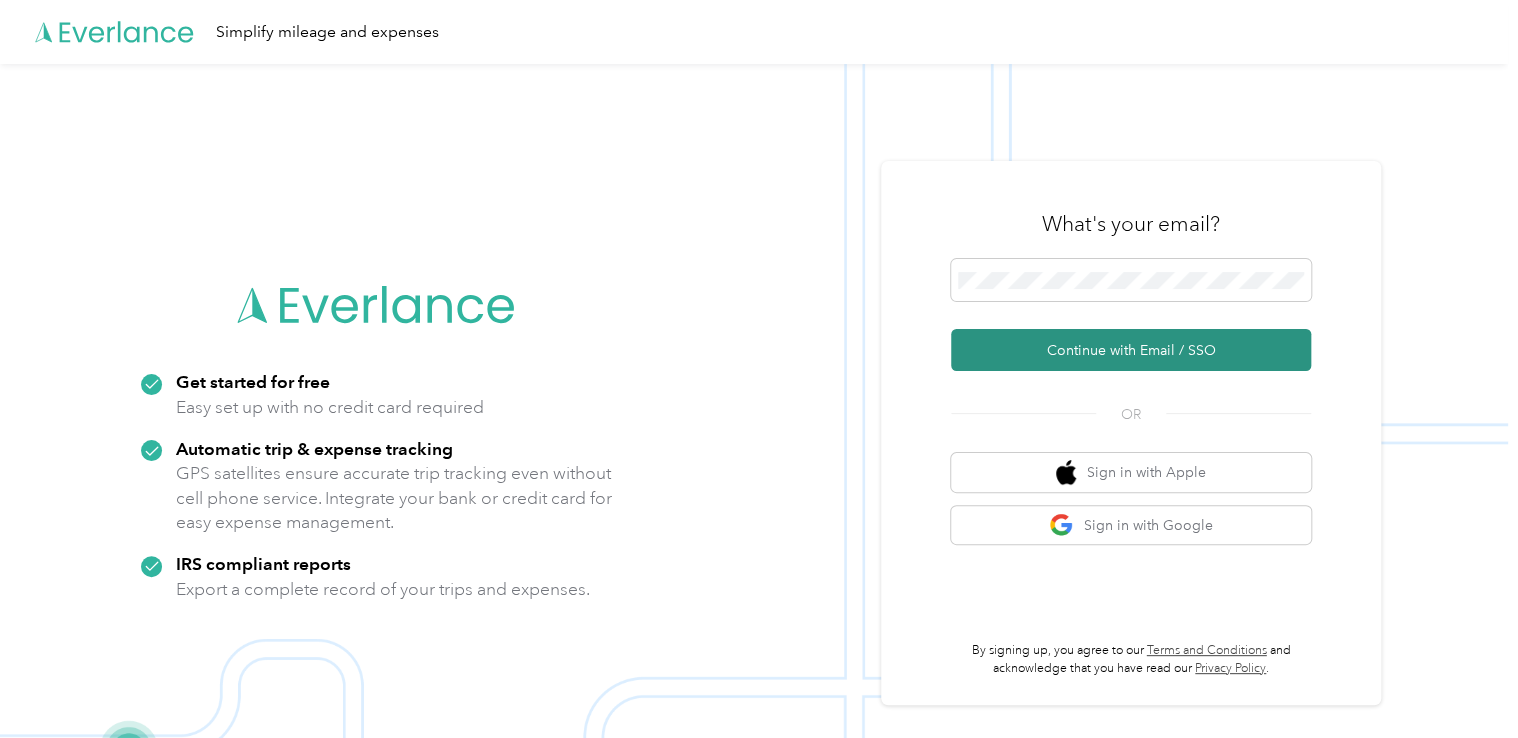 click on "Continue with Email / SSO" at bounding box center (1131, 350) 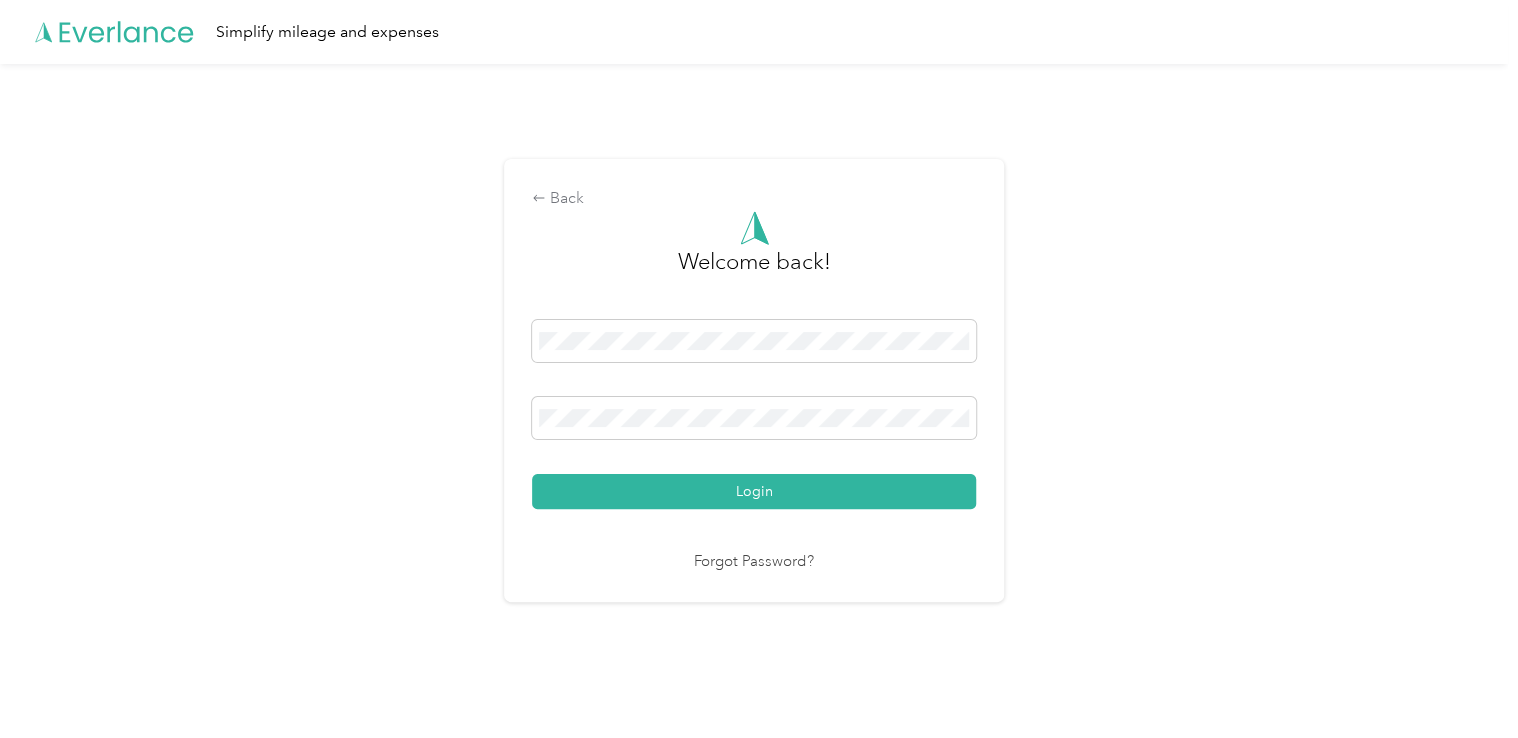click on "Welcome back! Login Forgot Password?" at bounding box center (754, 392) 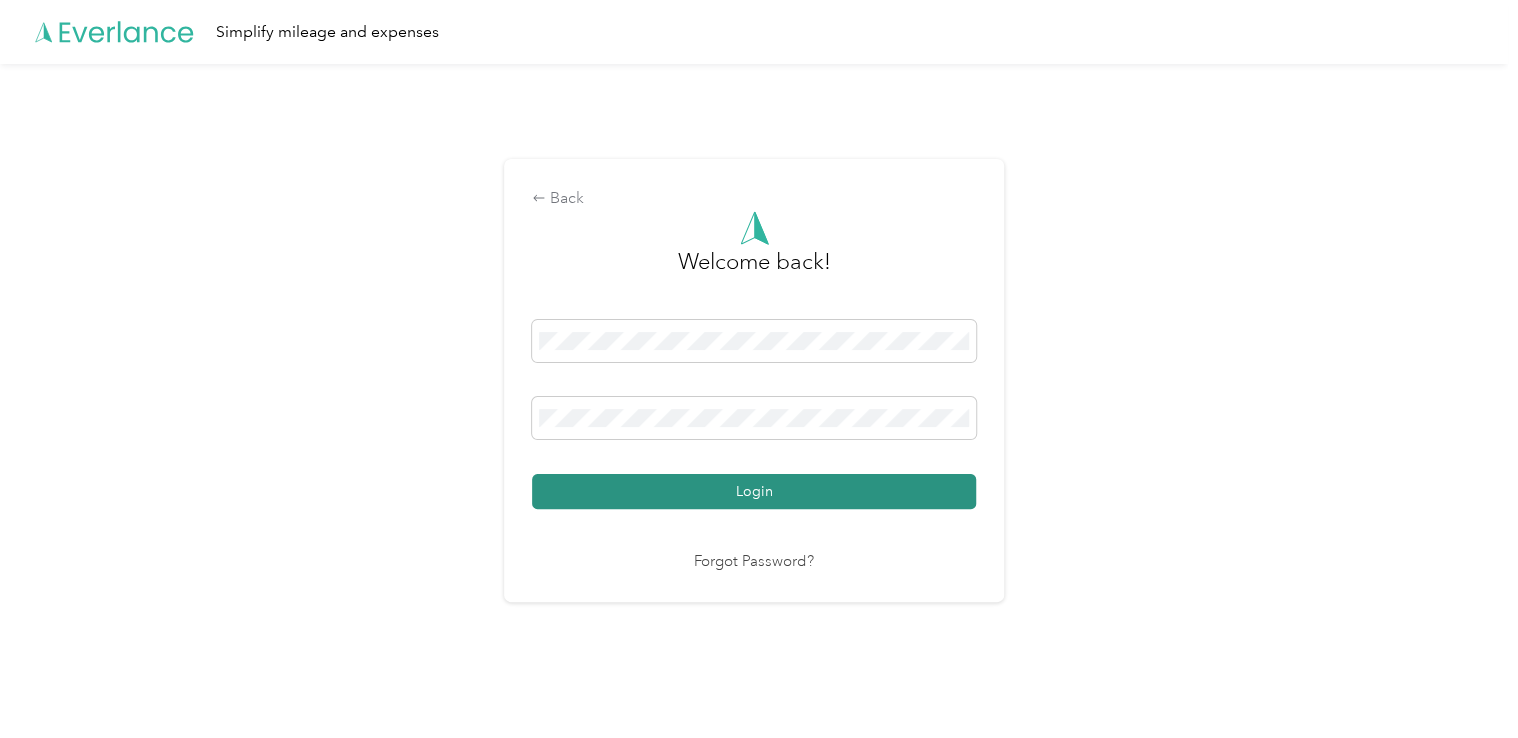 click on "Login" at bounding box center [754, 491] 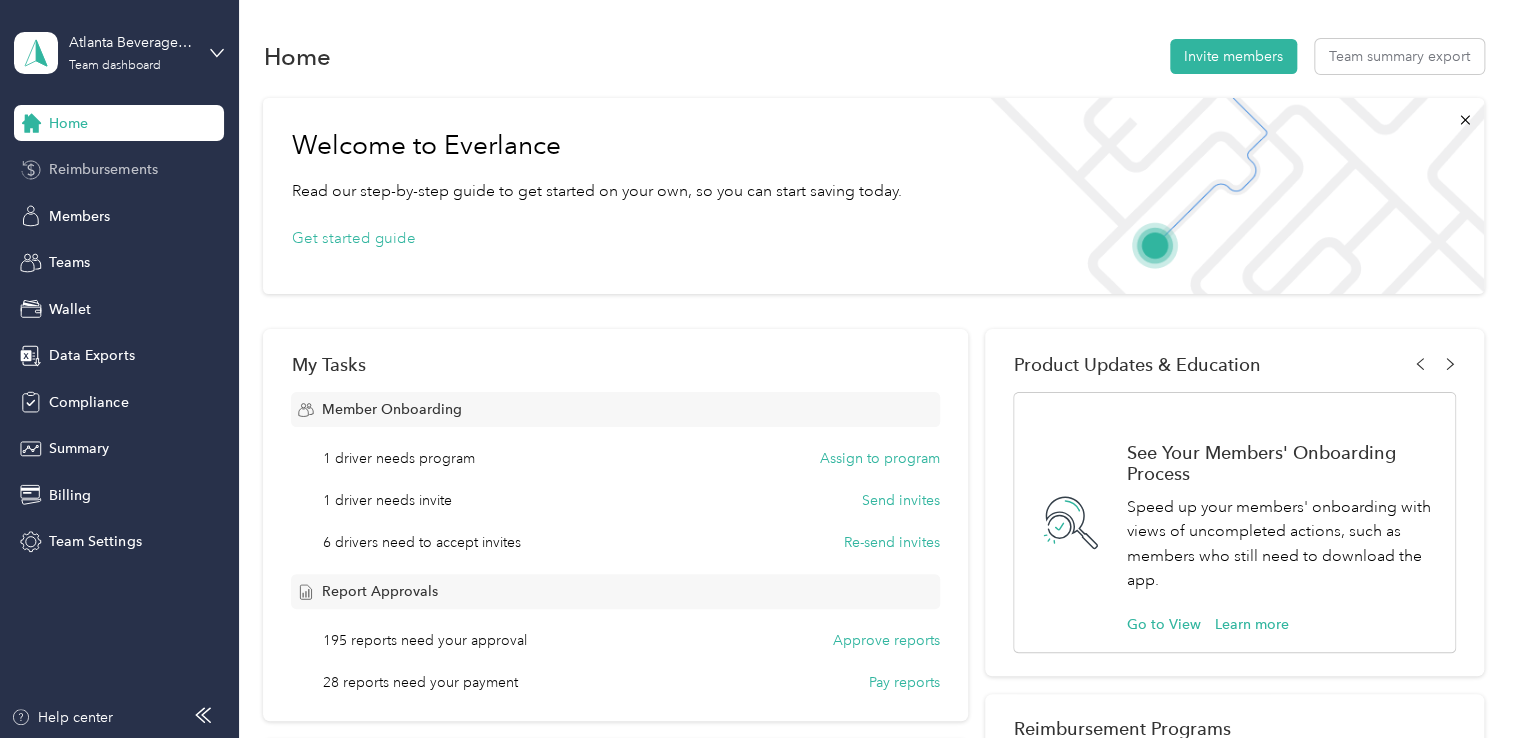 click on "Reimbursements" at bounding box center [119, 170] 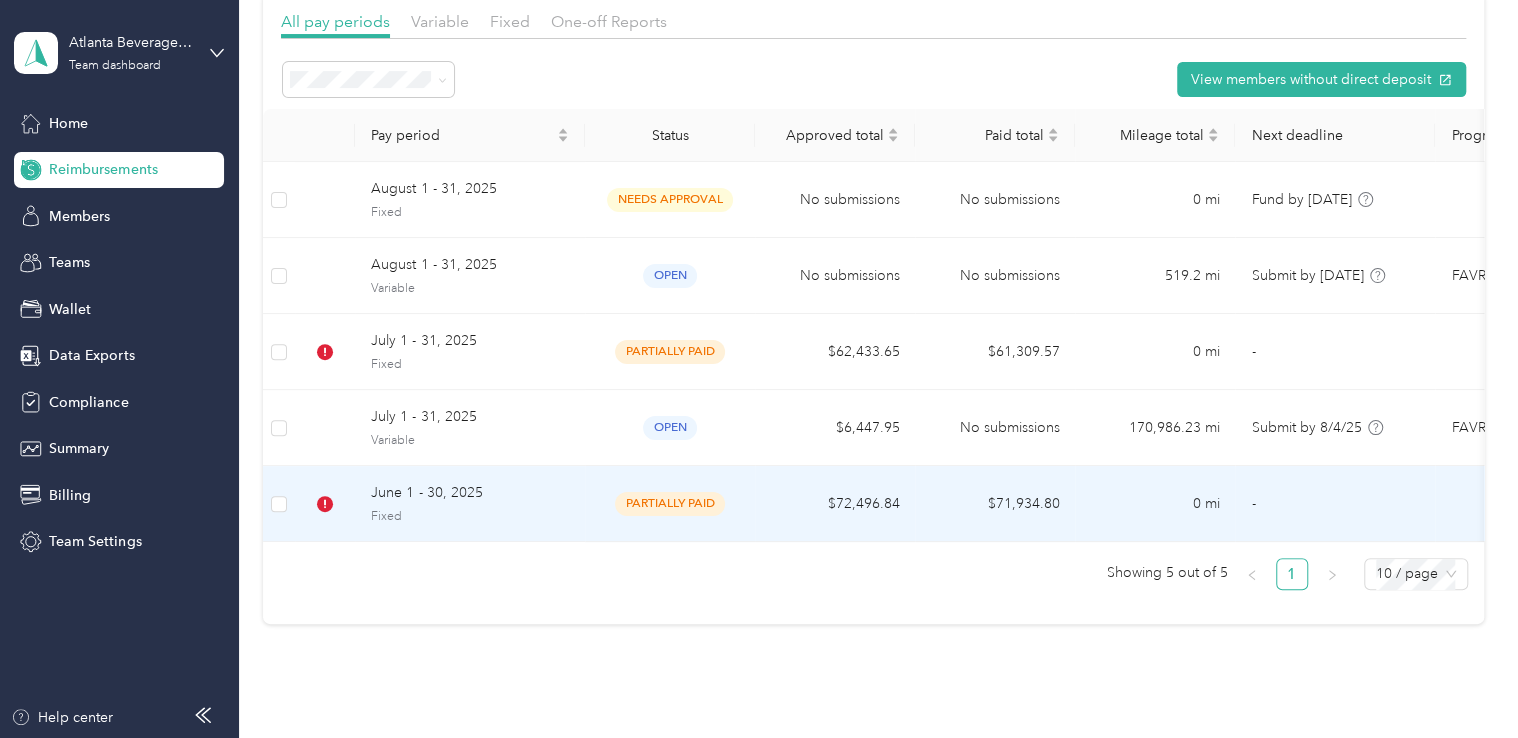 scroll, scrollTop: 100, scrollLeft: 0, axis: vertical 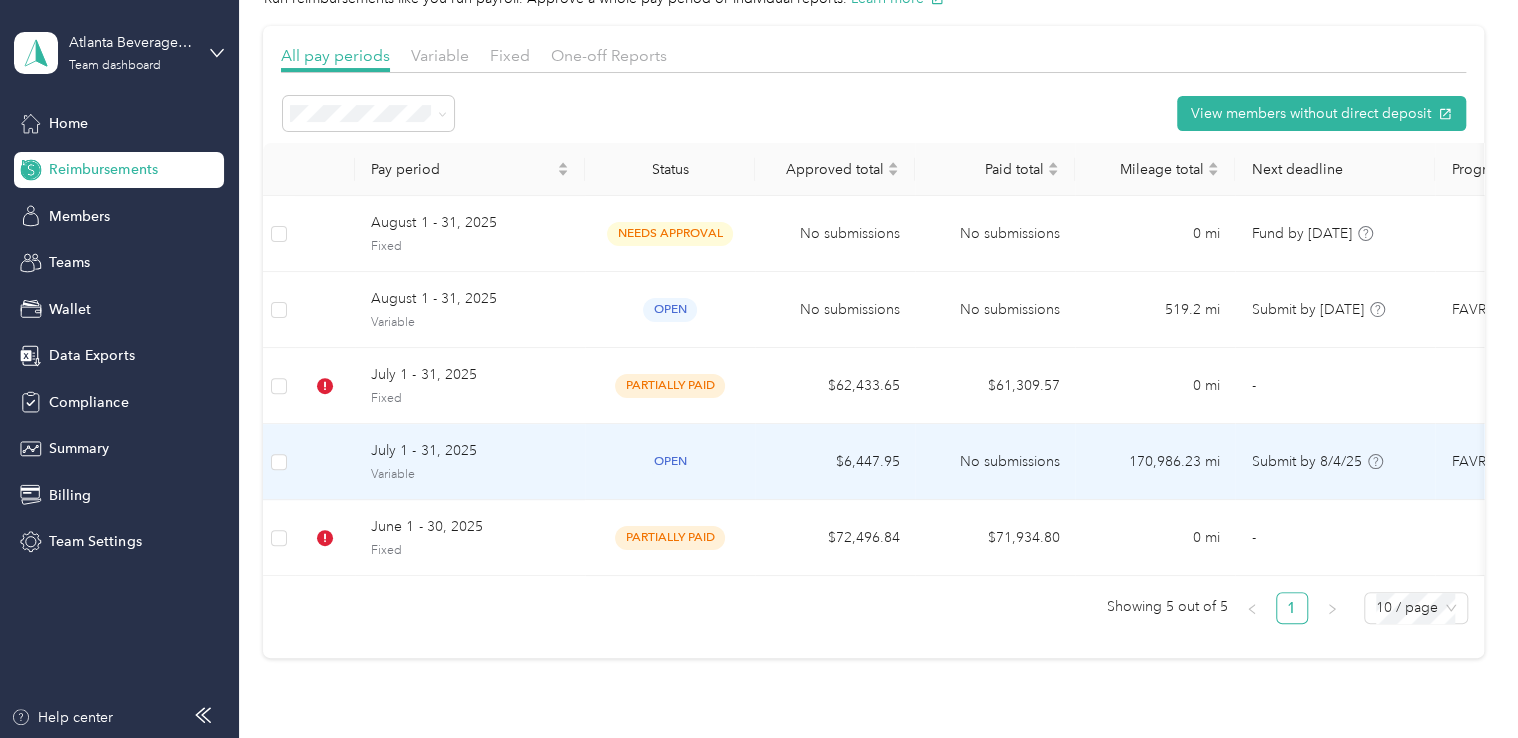 click on "July 1 - 31, 2025" at bounding box center (470, 451) 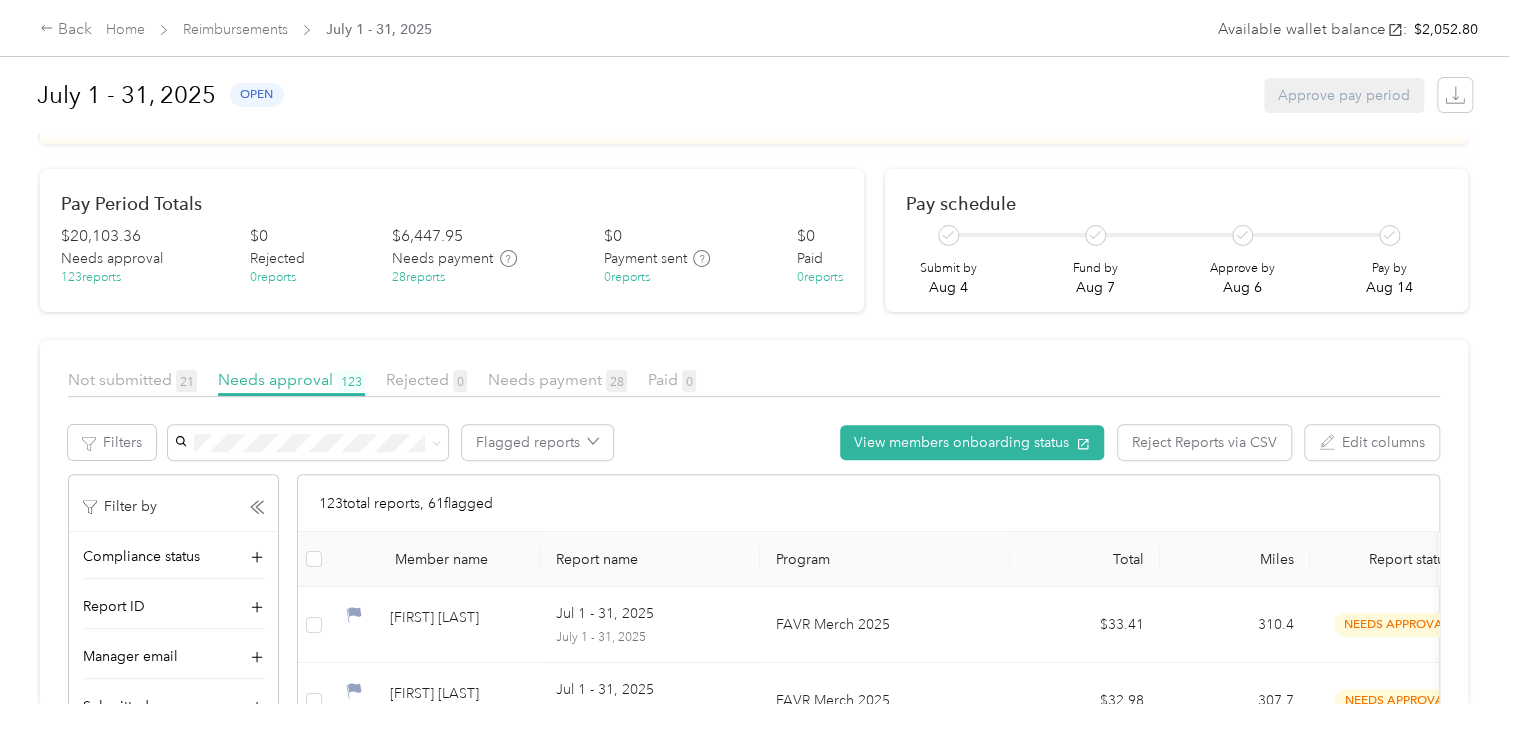 scroll, scrollTop: 0, scrollLeft: 0, axis: both 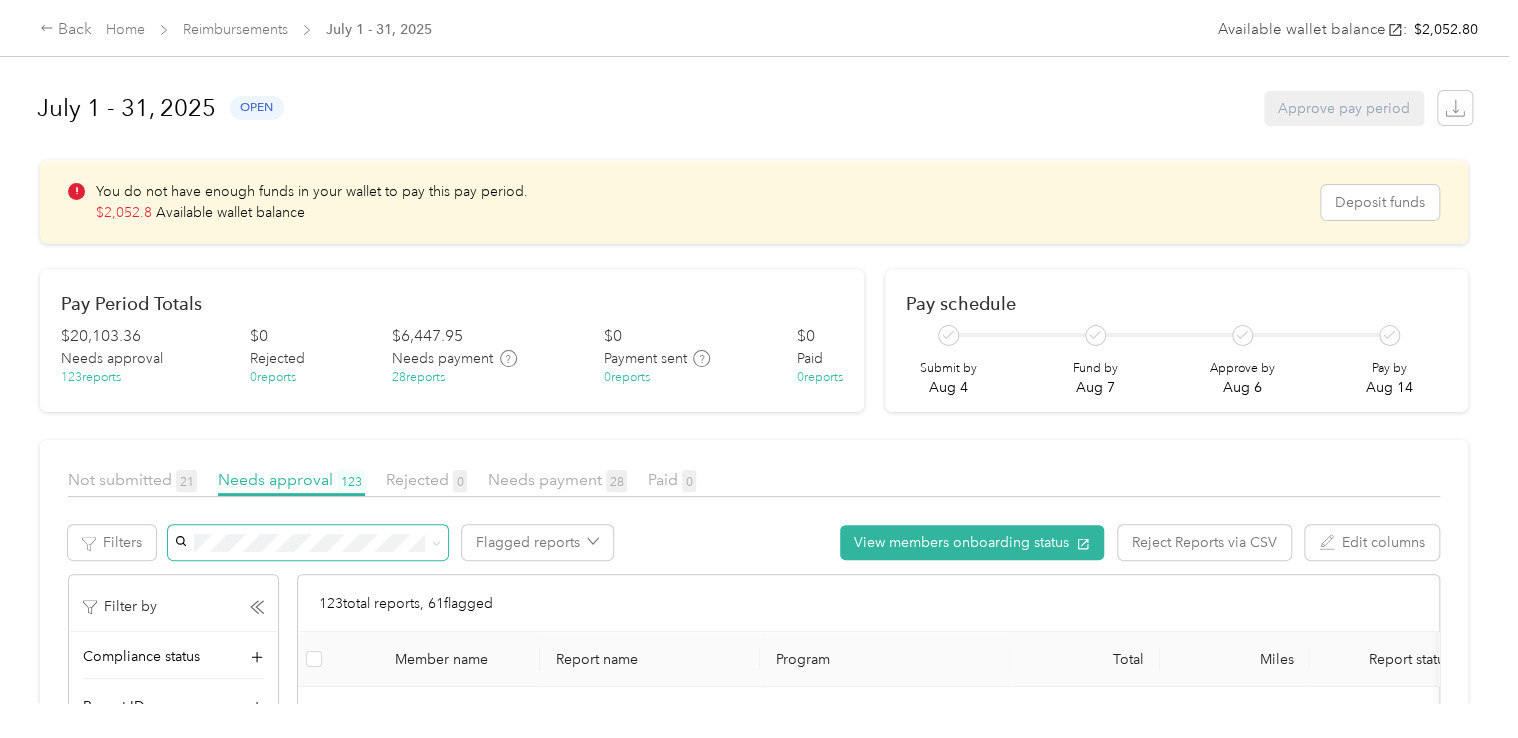 click at bounding box center [308, 542] 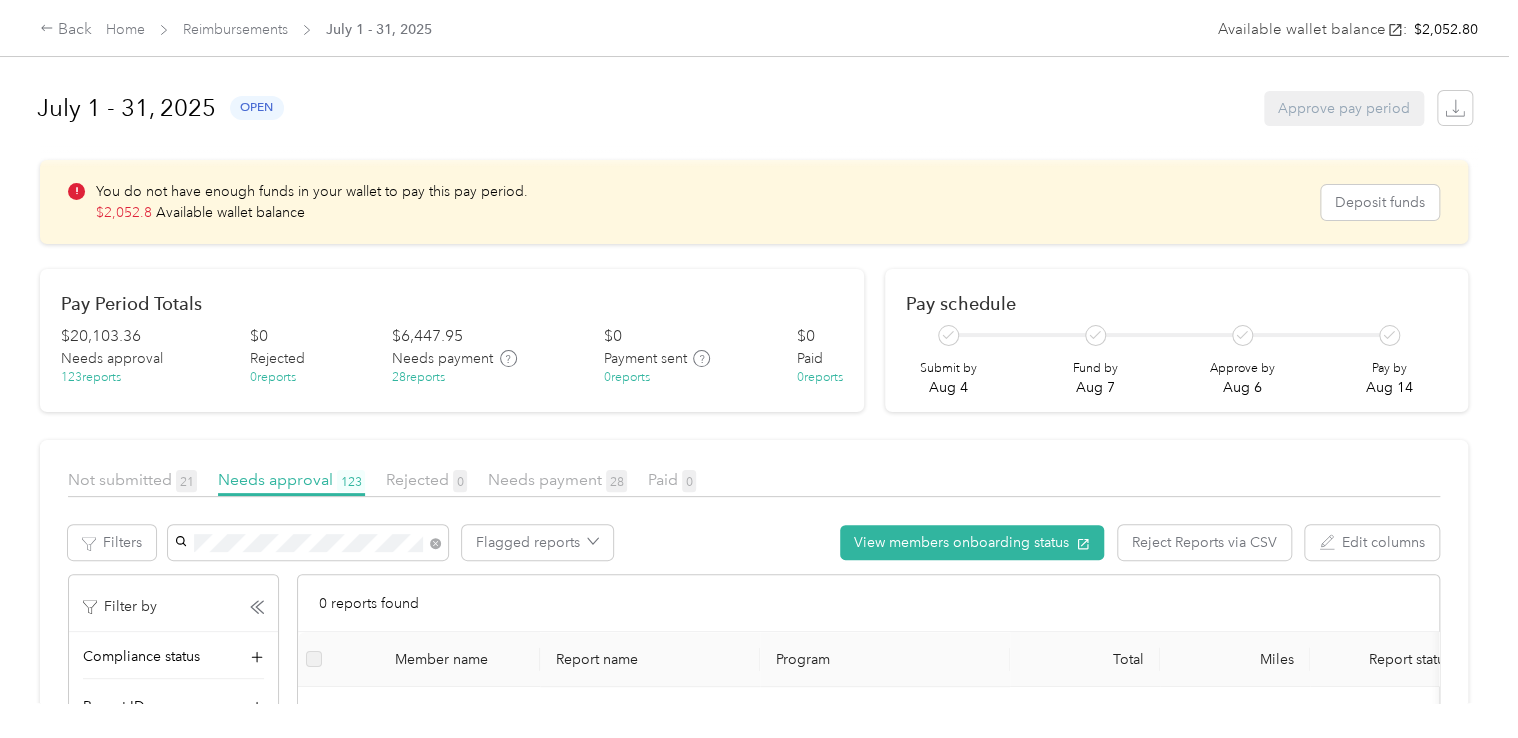 click on "Stacy R. Campbell" at bounding box center [307, 649] 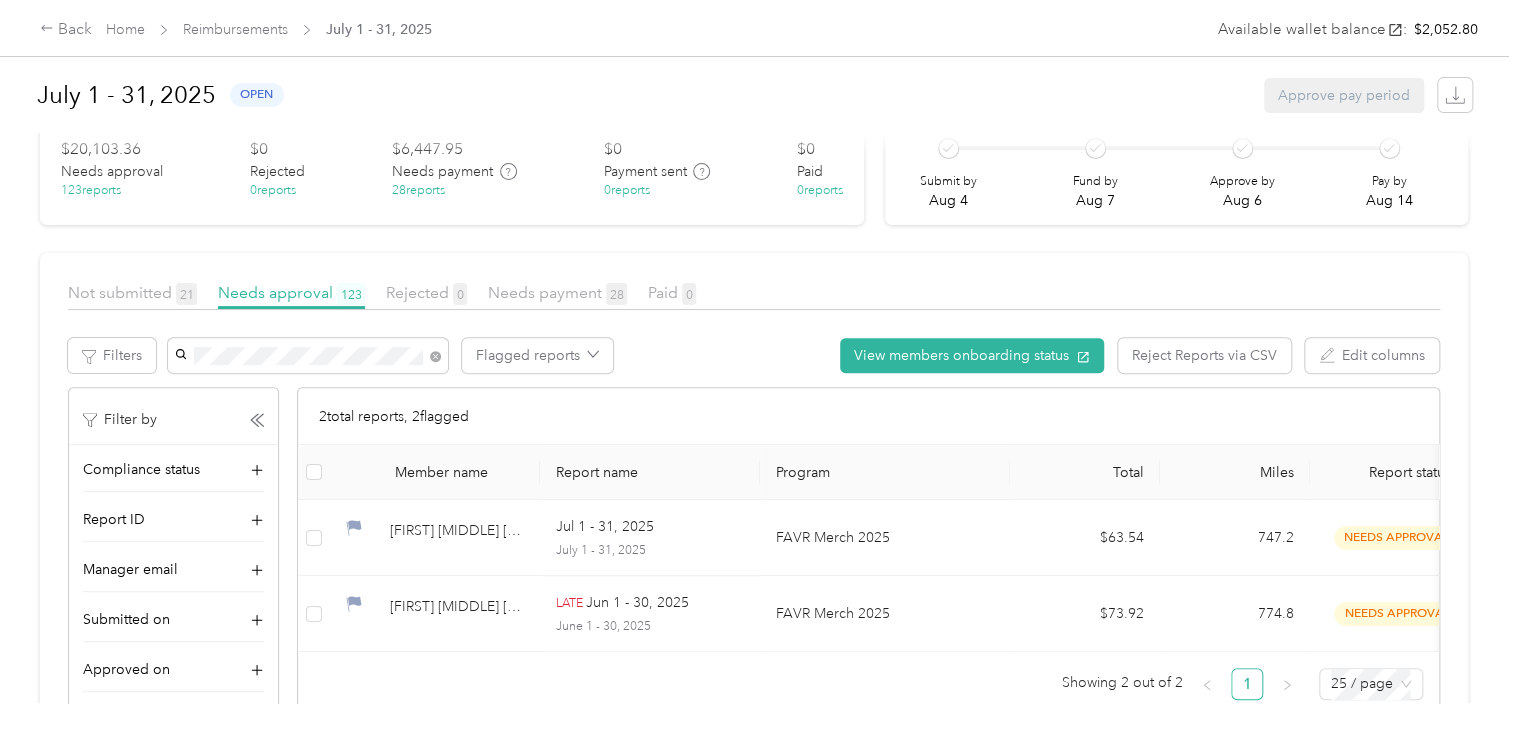 scroll, scrollTop: 158, scrollLeft: 0, axis: vertical 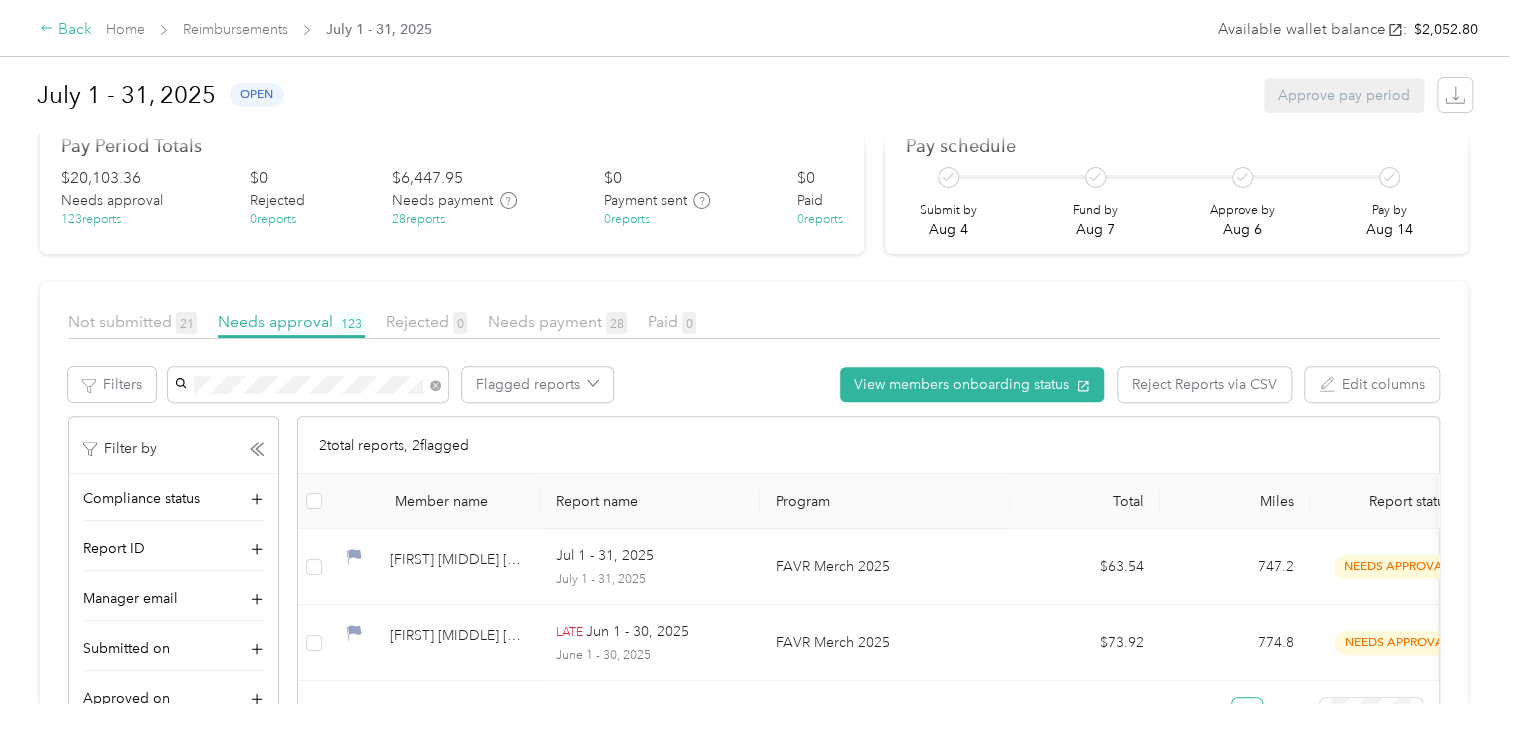 click on "Back" at bounding box center [66, 30] 